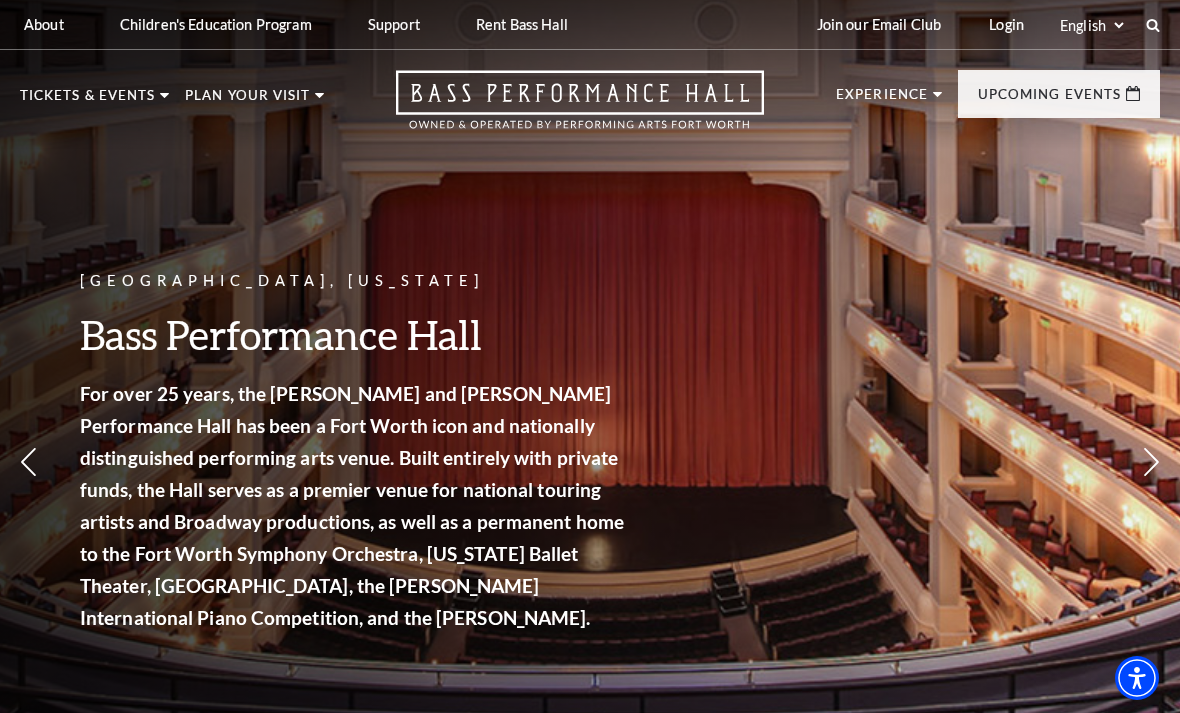 scroll, scrollTop: 0, scrollLeft: 0, axis: both 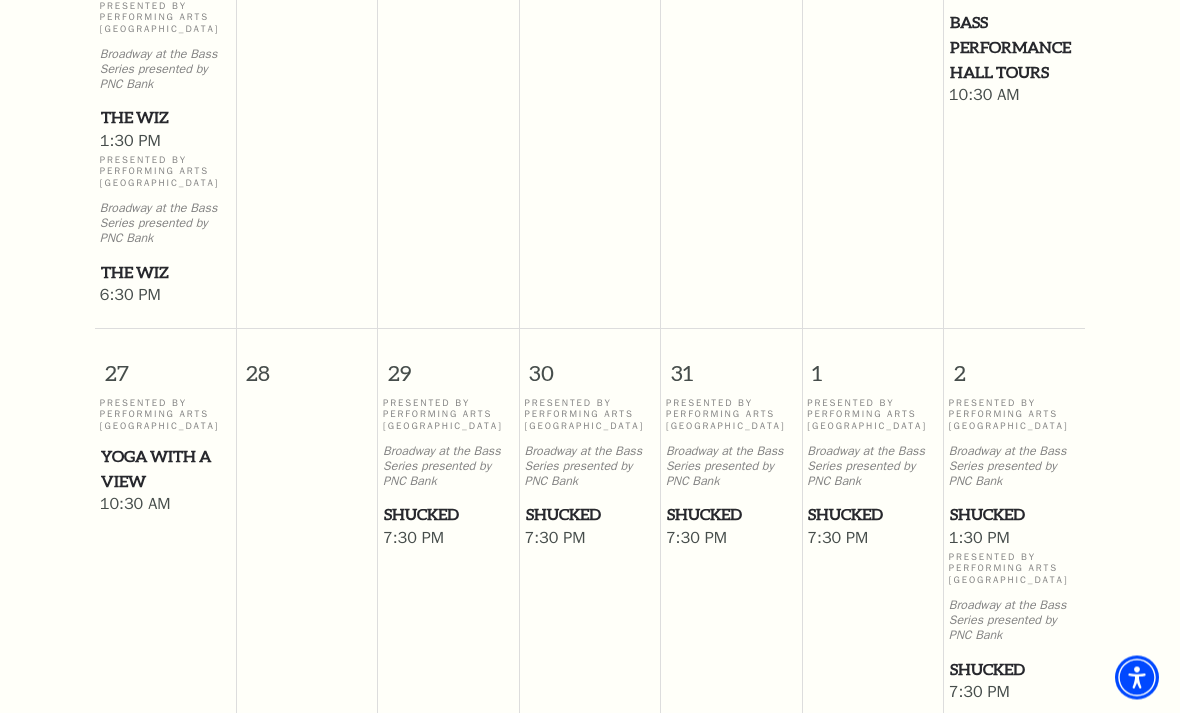 click on "Shucked" at bounding box center [448, 515] 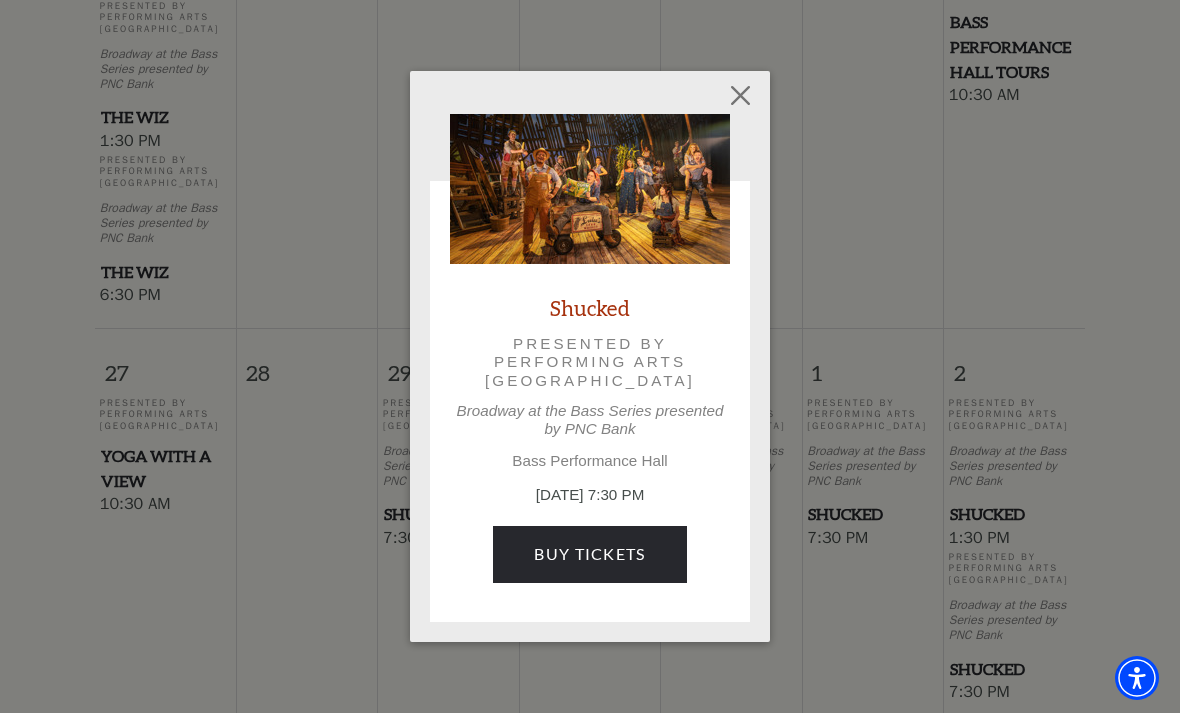 click at bounding box center (741, 96) 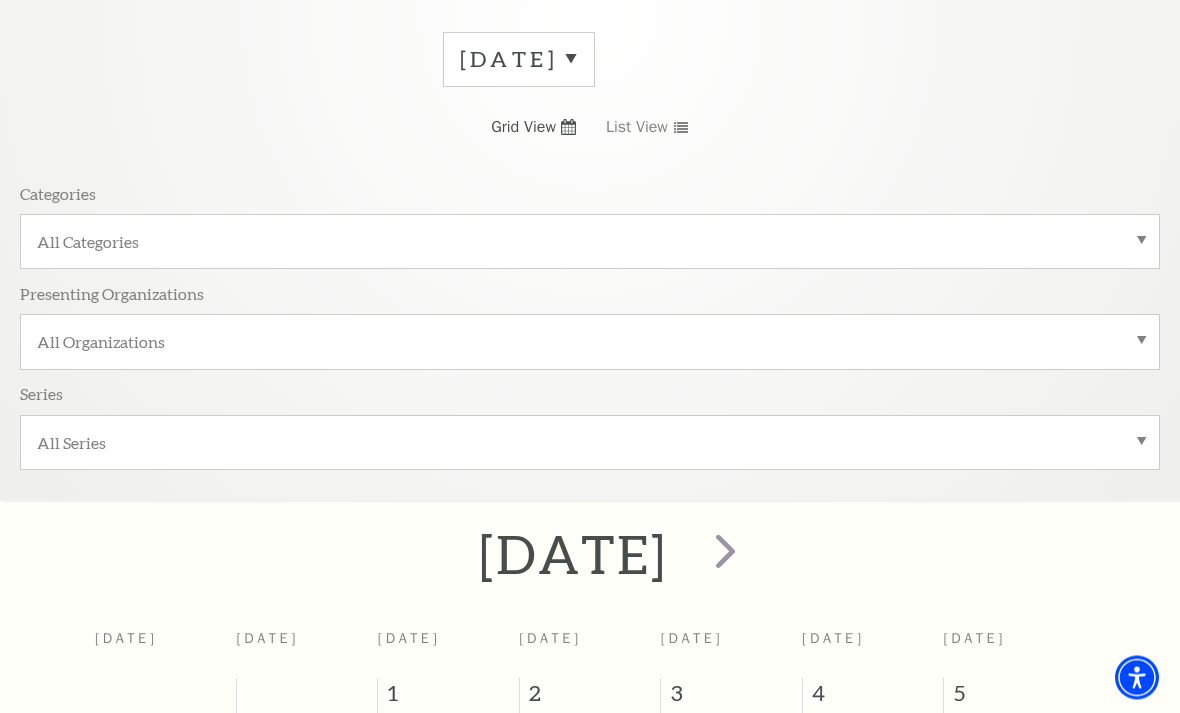 scroll, scrollTop: 282, scrollLeft: 0, axis: vertical 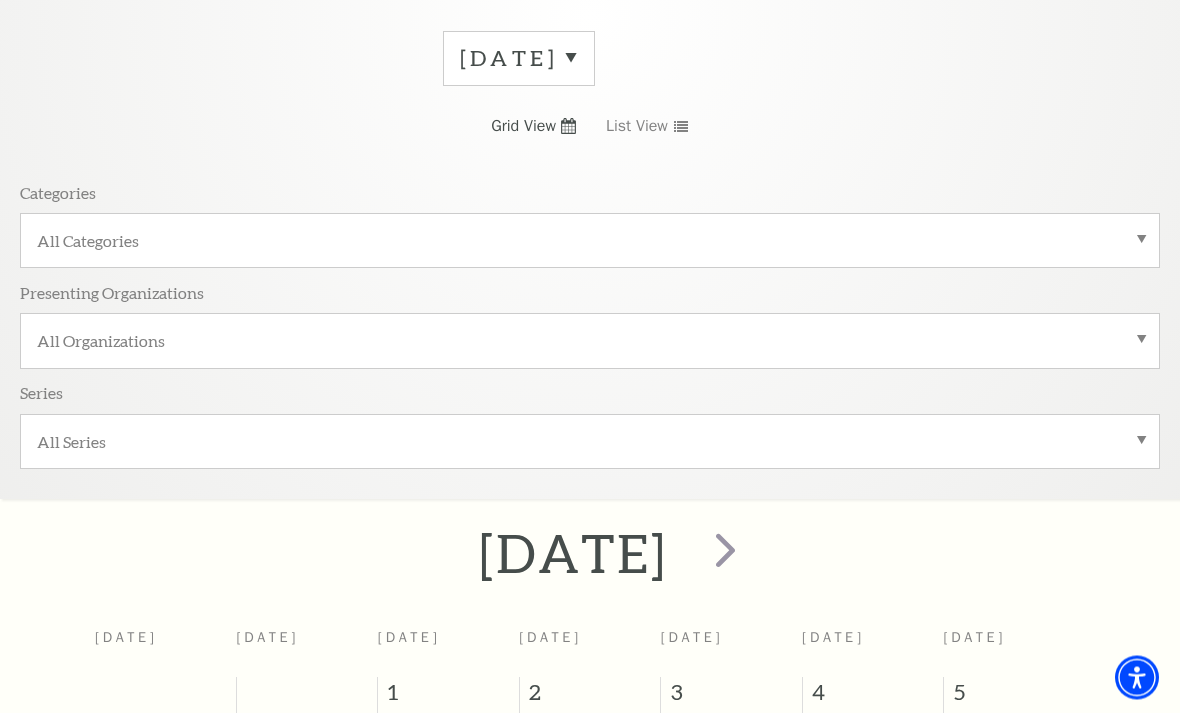 click at bounding box center [725, 550] 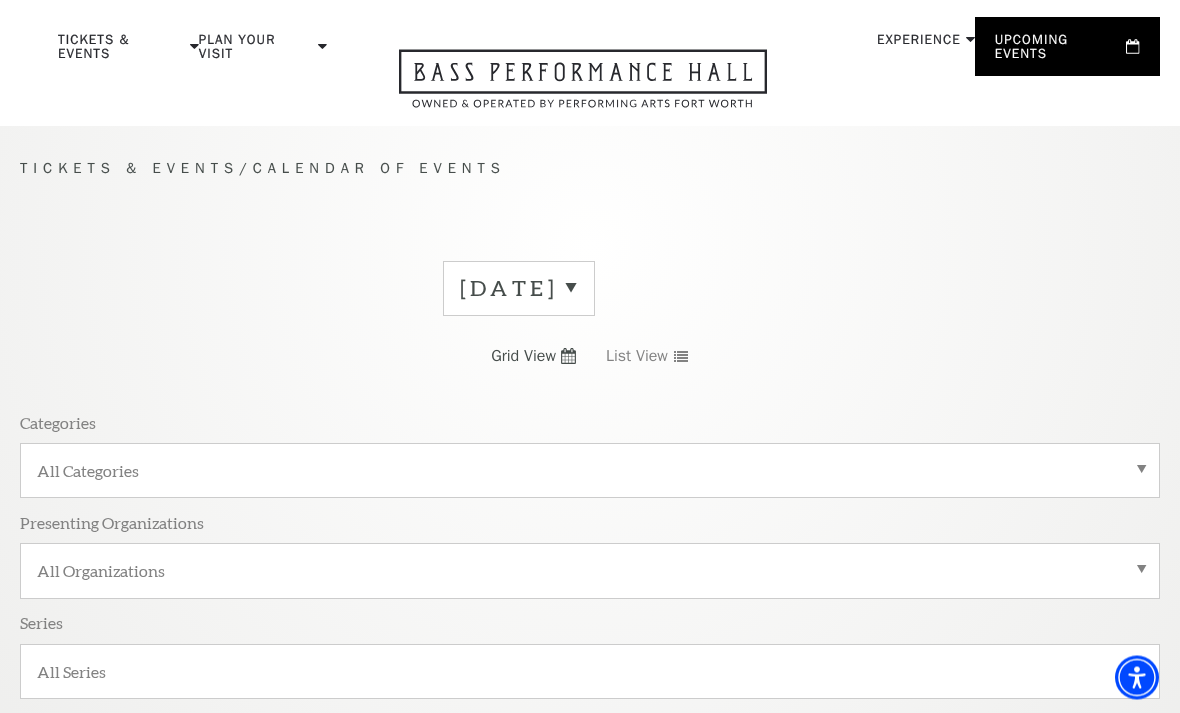 scroll, scrollTop: 0, scrollLeft: 0, axis: both 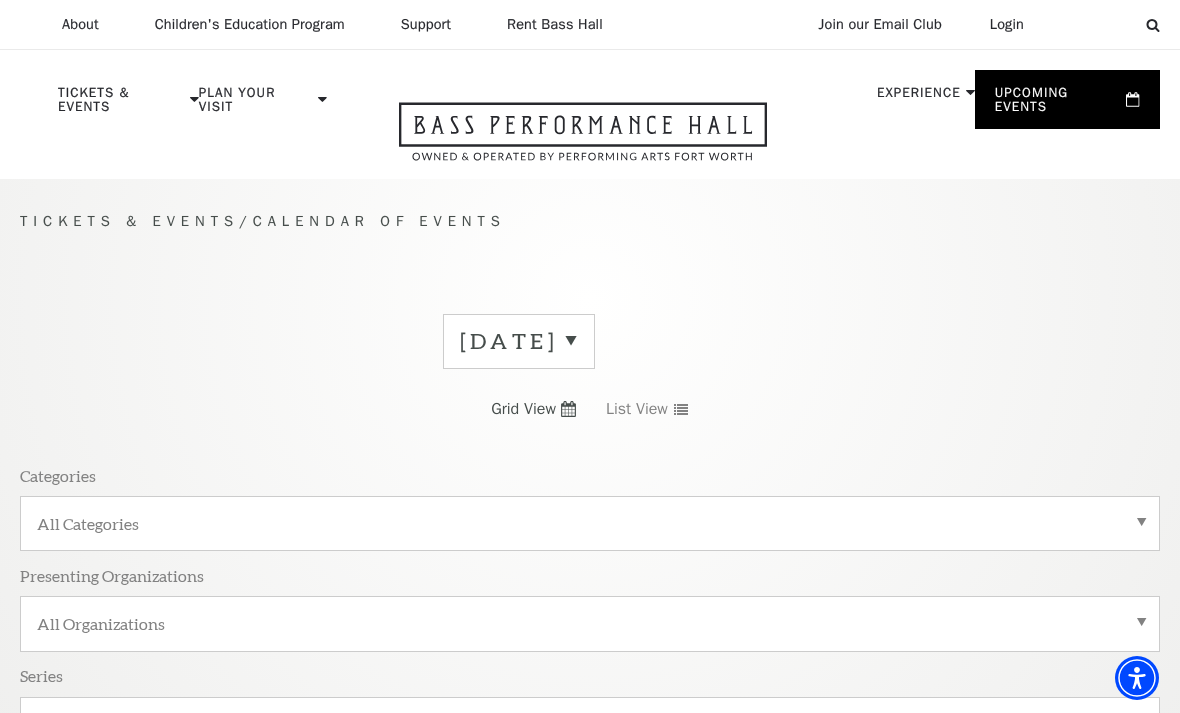 click on "Learn More" at bounding box center [672, 548] 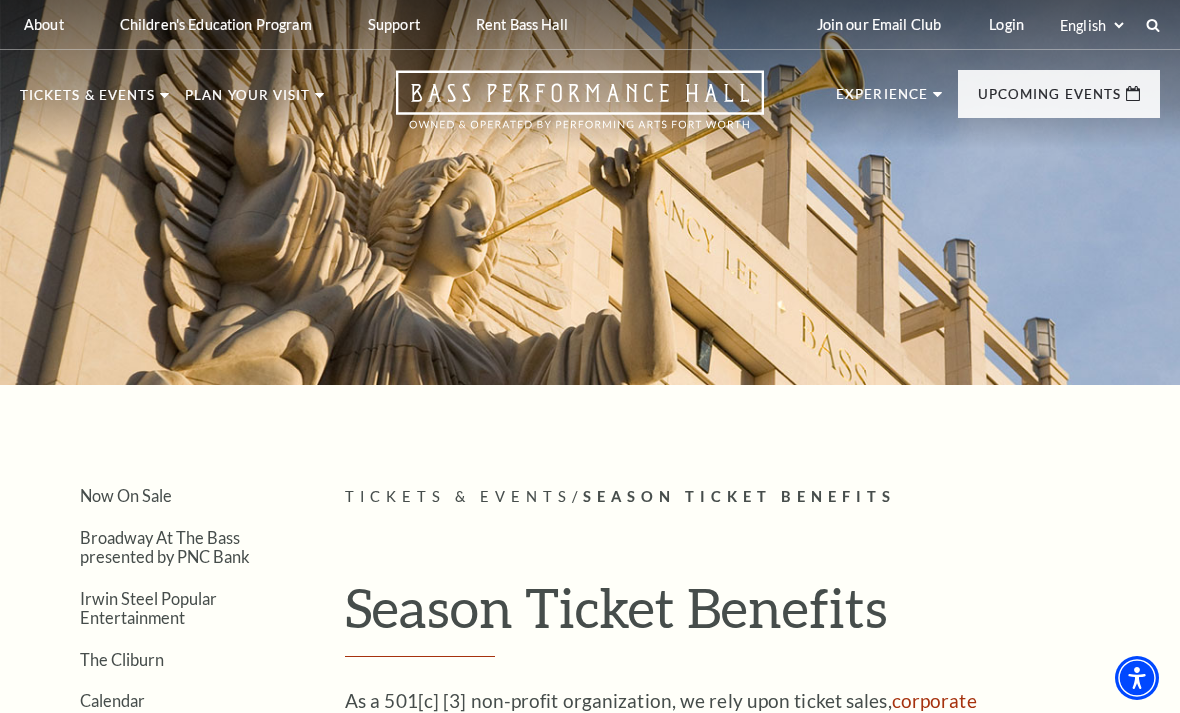 scroll, scrollTop: 0, scrollLeft: 0, axis: both 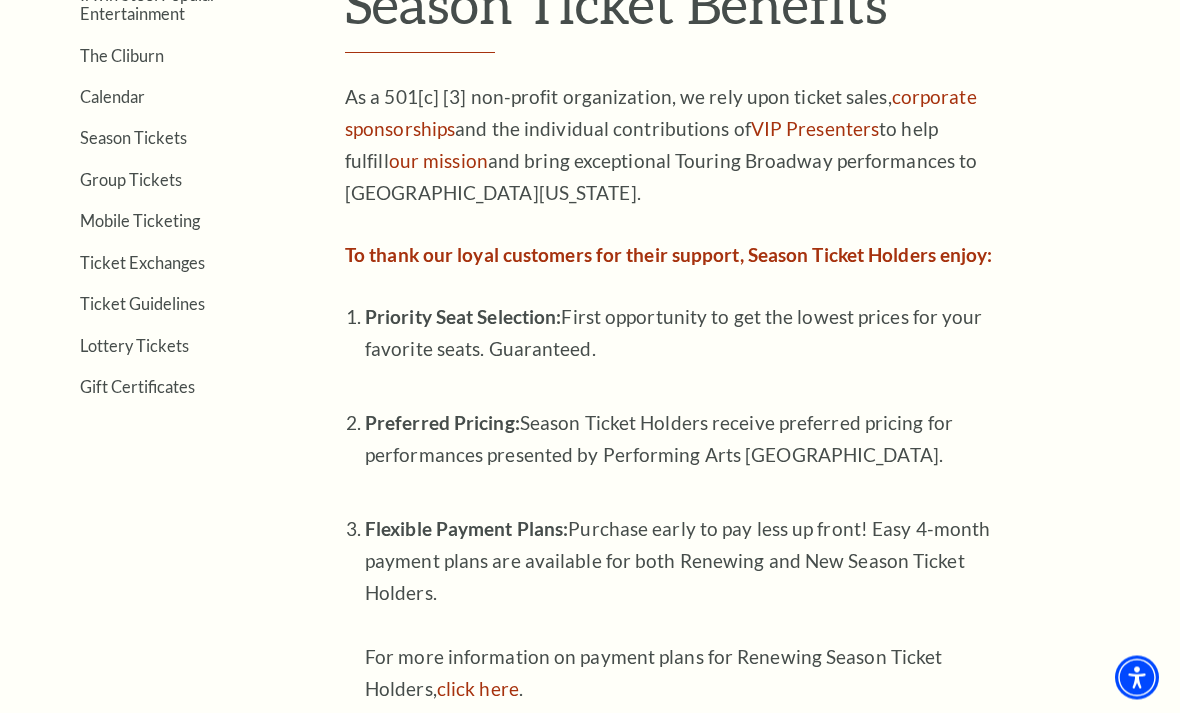 click on "Now On Sale
Broadway At The Bass presented by PNC Bank
[PERSON_NAME] Steel Popular Entertainment
The [PERSON_NAME]
Calendar
Season Tickets
Group Tickets
Mobile Ticketing
Ticket Exchanges
Ticket Guidelines
Lottery Tickets
Gift Certificates
Tickets & Events  /  Season Ticket Benefits
Season Ticket Benefits
As a 501[c] [3] non-profit organization, we rely upon ticket sales,  corporate sponsorships  and the individual contributions of  VIP Presenters  to help fulfill  our mission
click here" at bounding box center [590, 632] 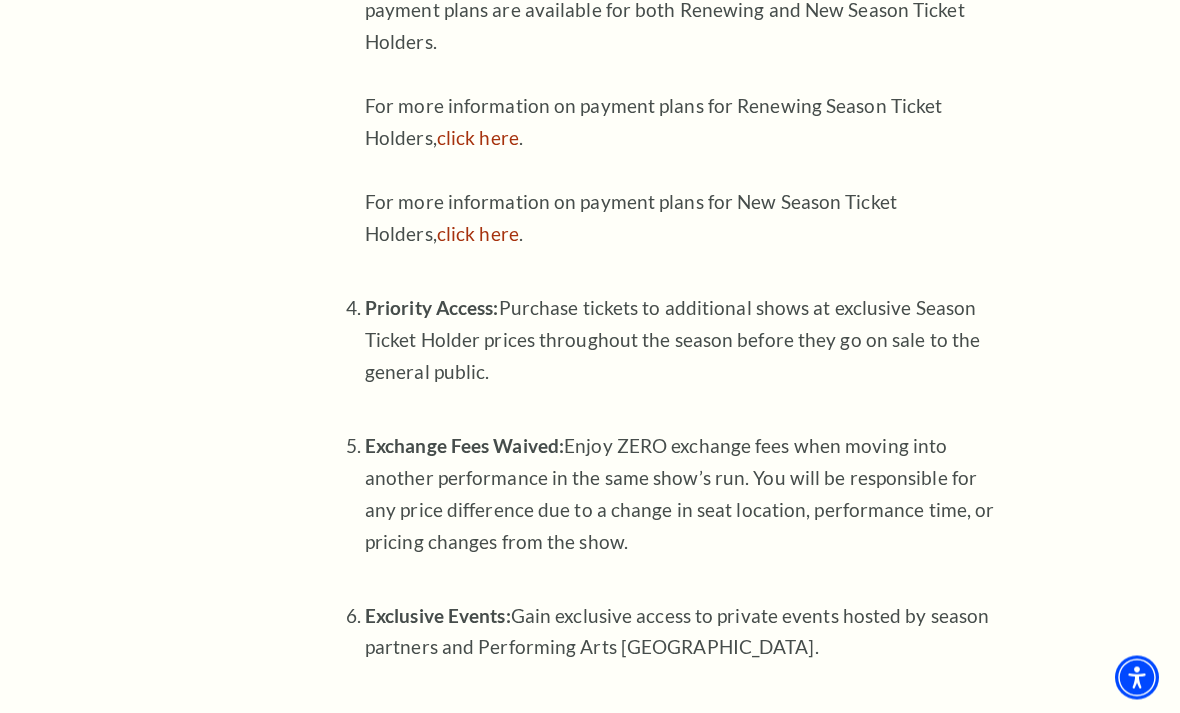 scroll, scrollTop: 1079, scrollLeft: 0, axis: vertical 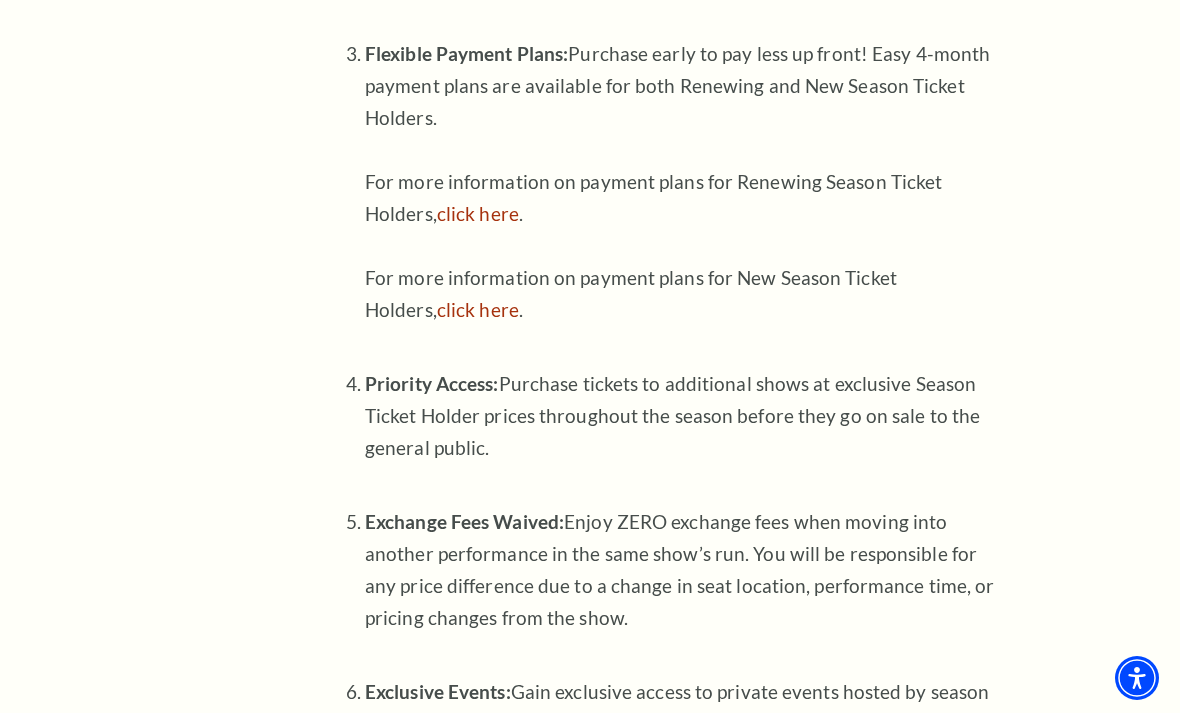 click on "click here" at bounding box center [478, 309] 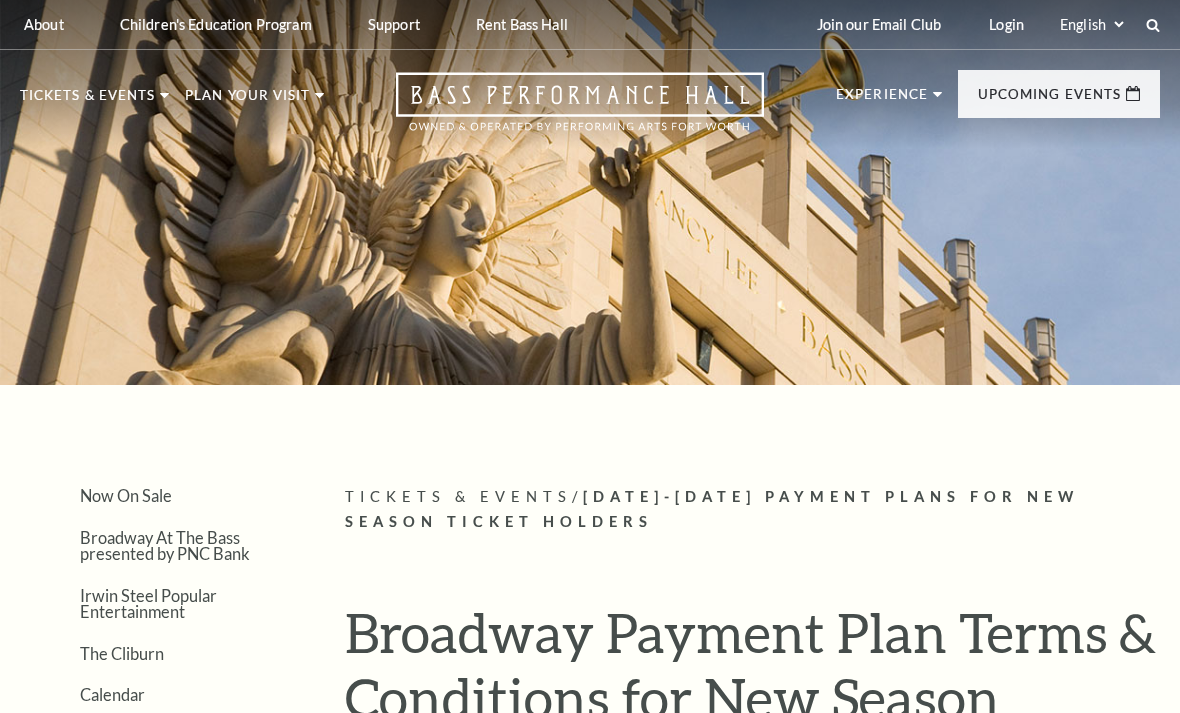 scroll, scrollTop: 0, scrollLeft: 0, axis: both 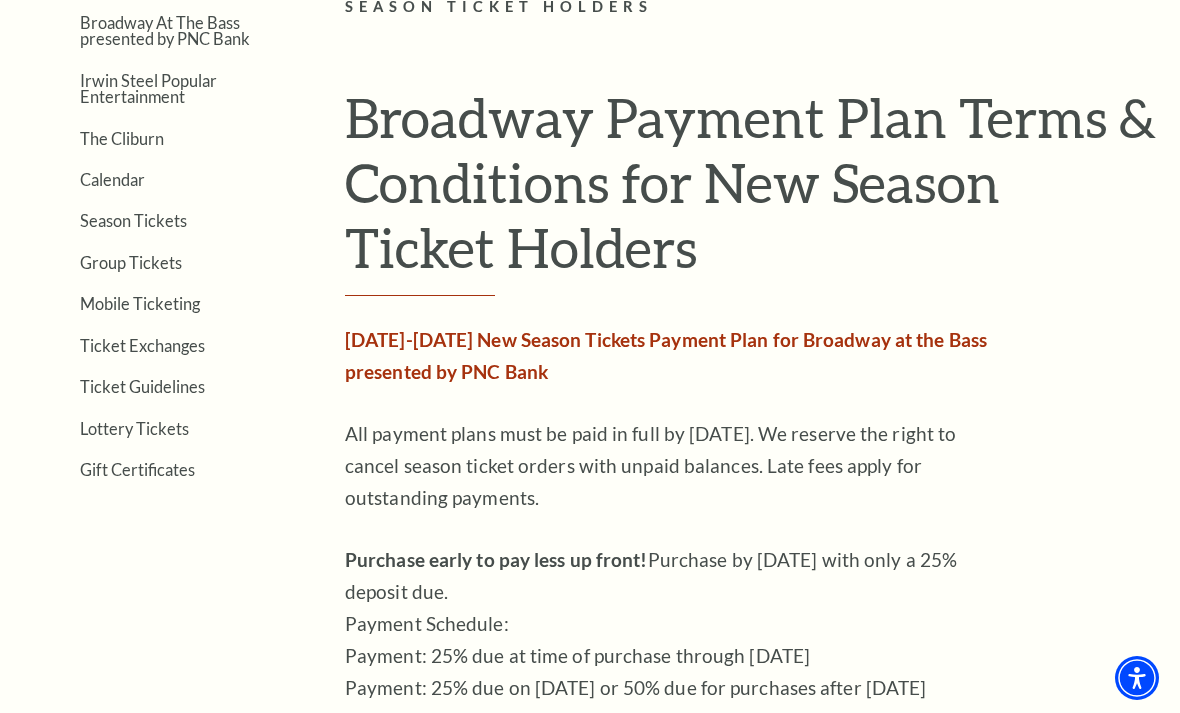 click on "2025-2026 New Season Tickets Payment Plan for Broadway at the Bass presented by PNC Bank" at bounding box center (670, 356) 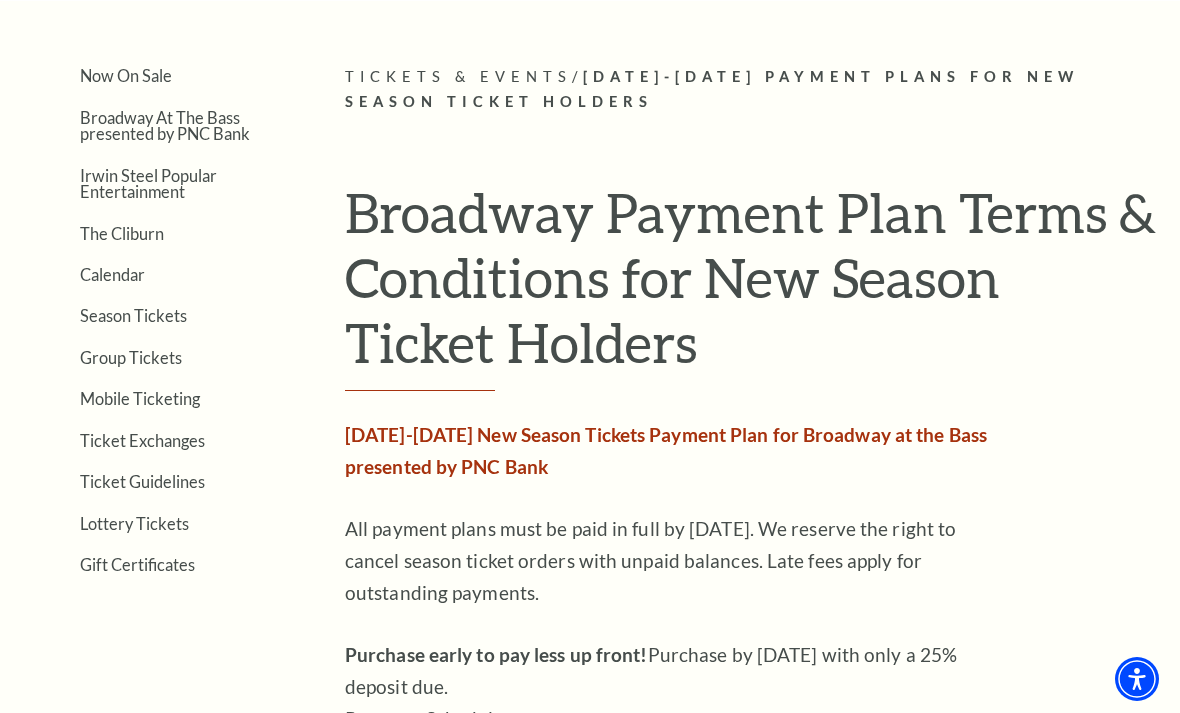 scroll, scrollTop: 420, scrollLeft: 0, axis: vertical 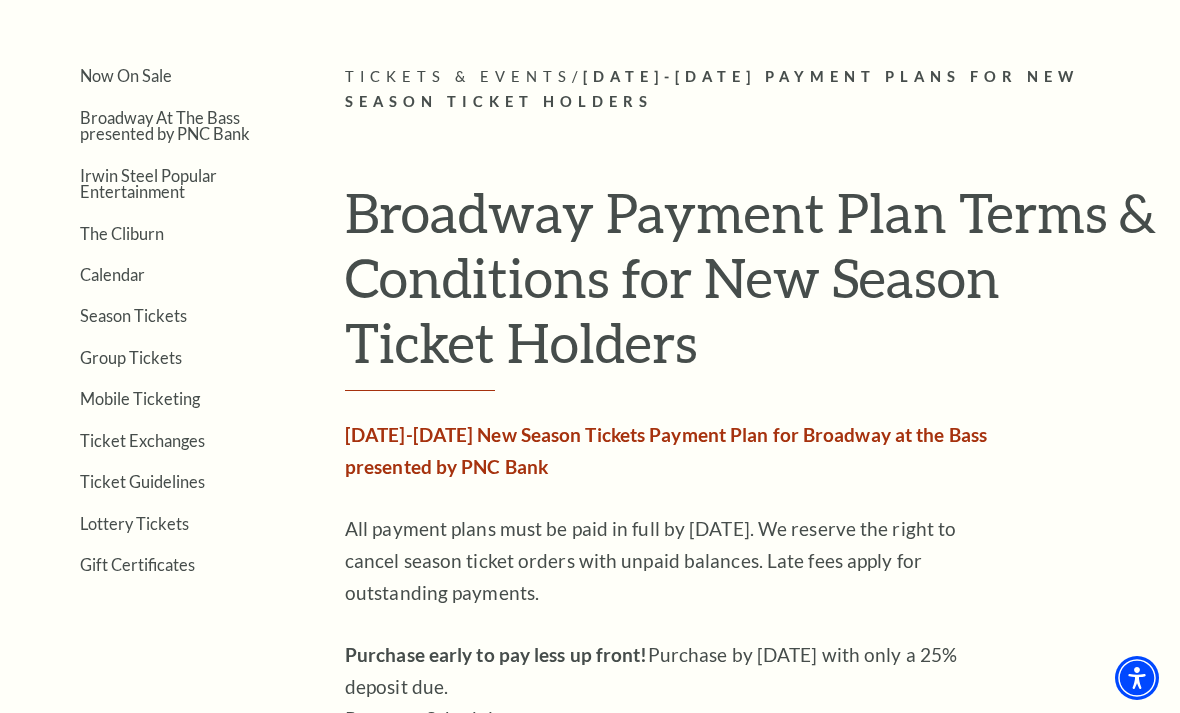 click on "Season Tickets" at bounding box center (133, 315) 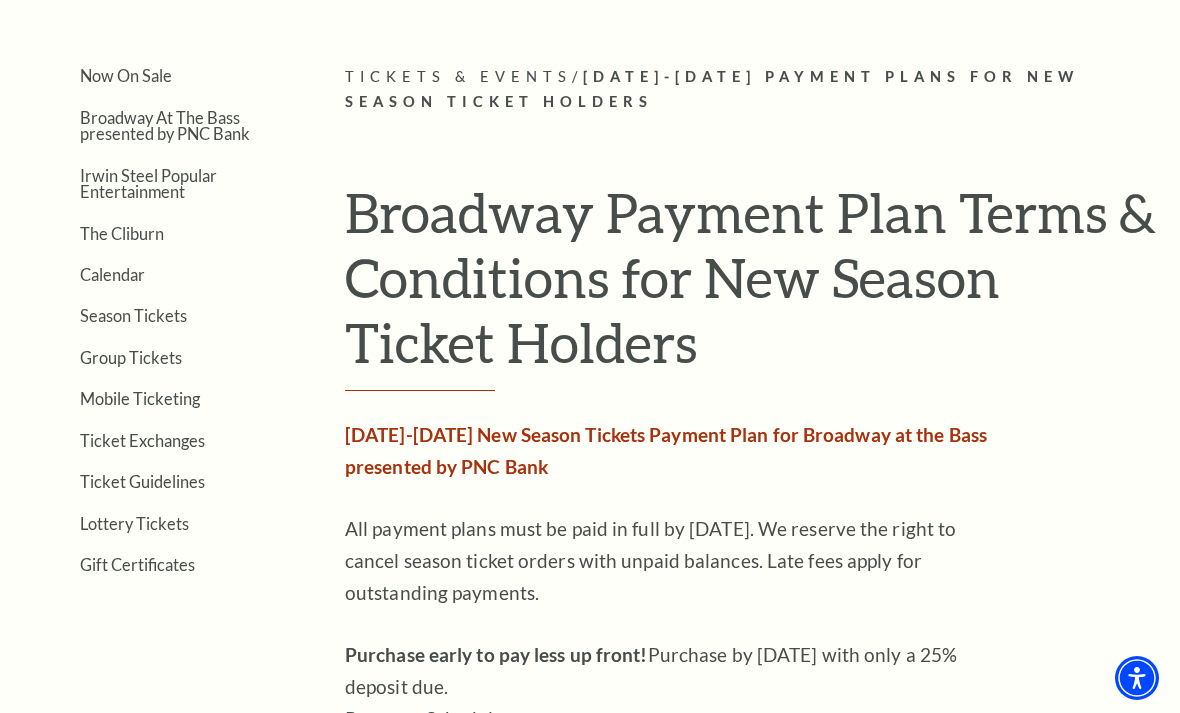 click on "Season Tickets" at bounding box center [133, 315] 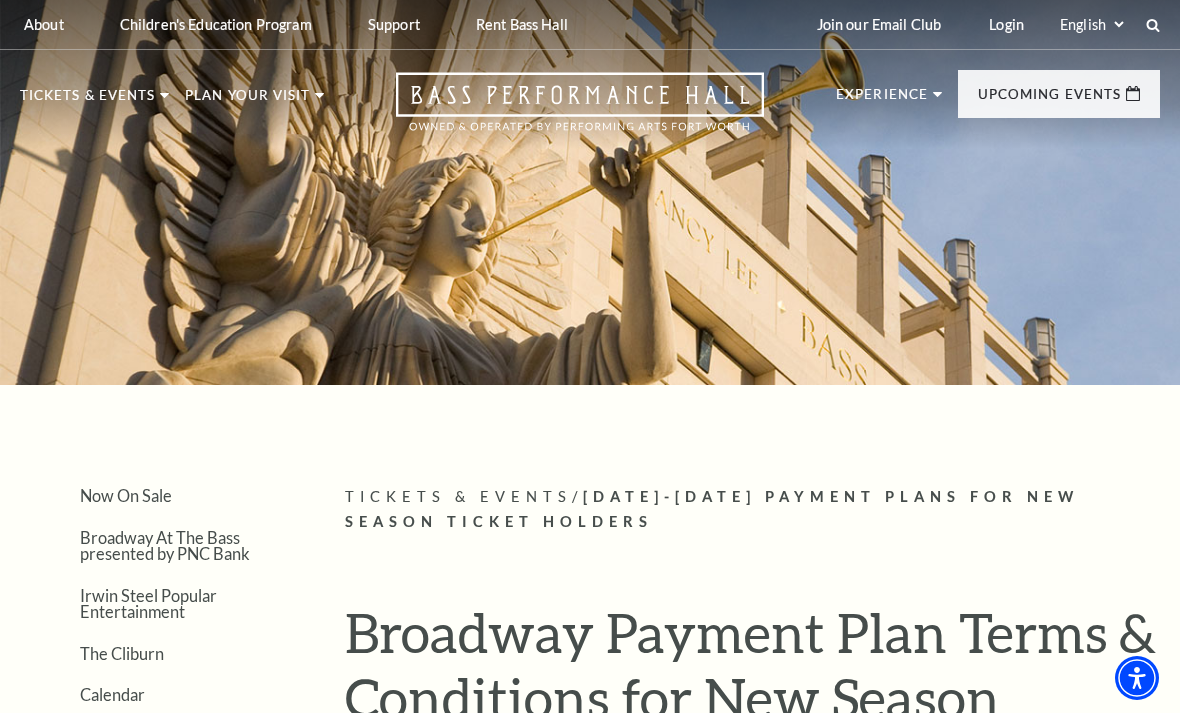 scroll, scrollTop: 484, scrollLeft: 0, axis: vertical 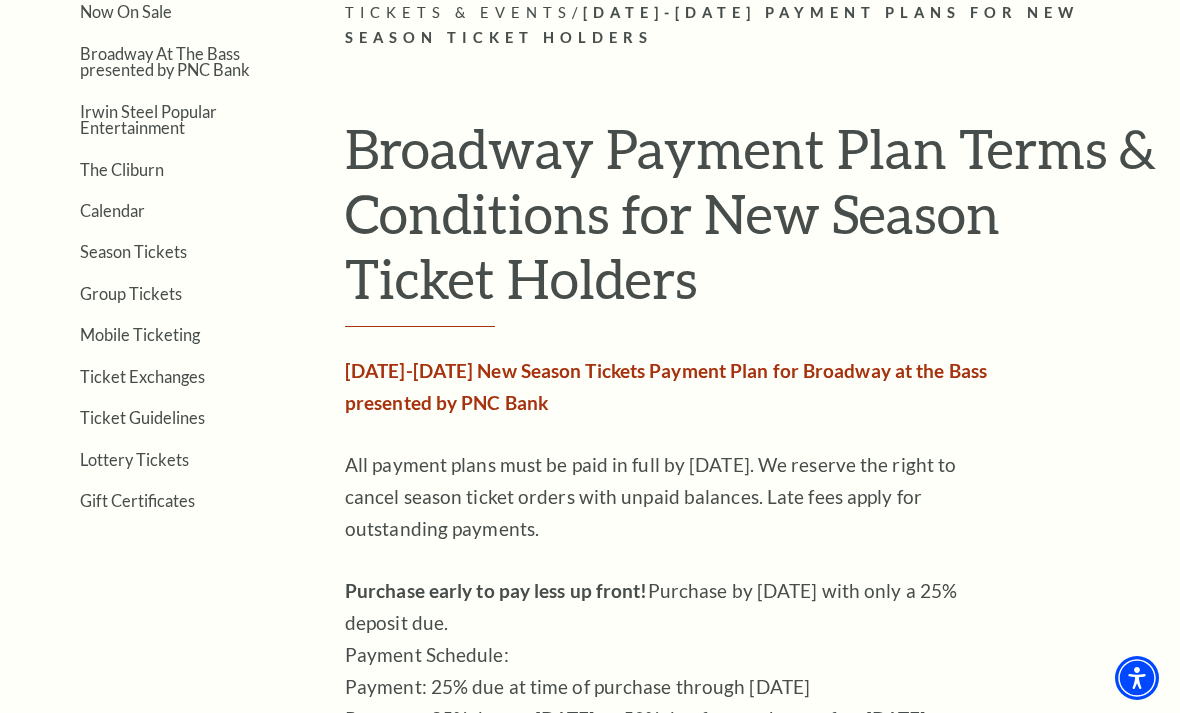 click on "Calendar" at bounding box center [112, 210] 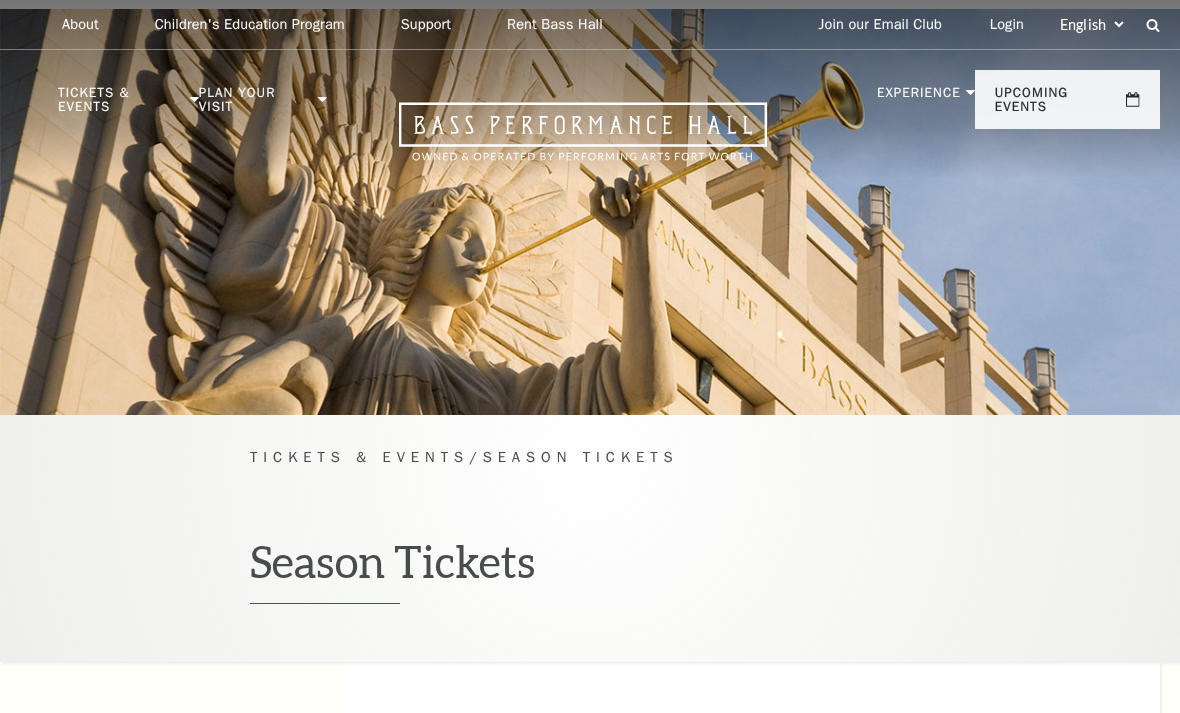scroll, scrollTop: -1, scrollLeft: 0, axis: vertical 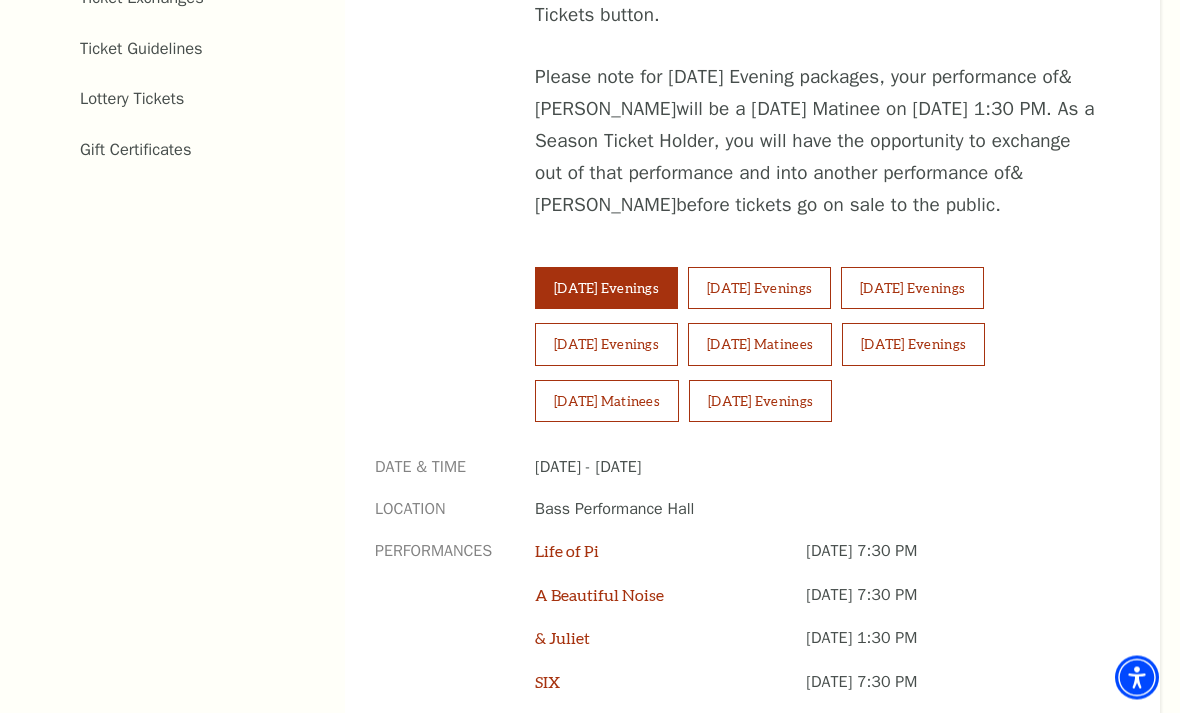 click on "Saturday Matinees" at bounding box center [760, 345] 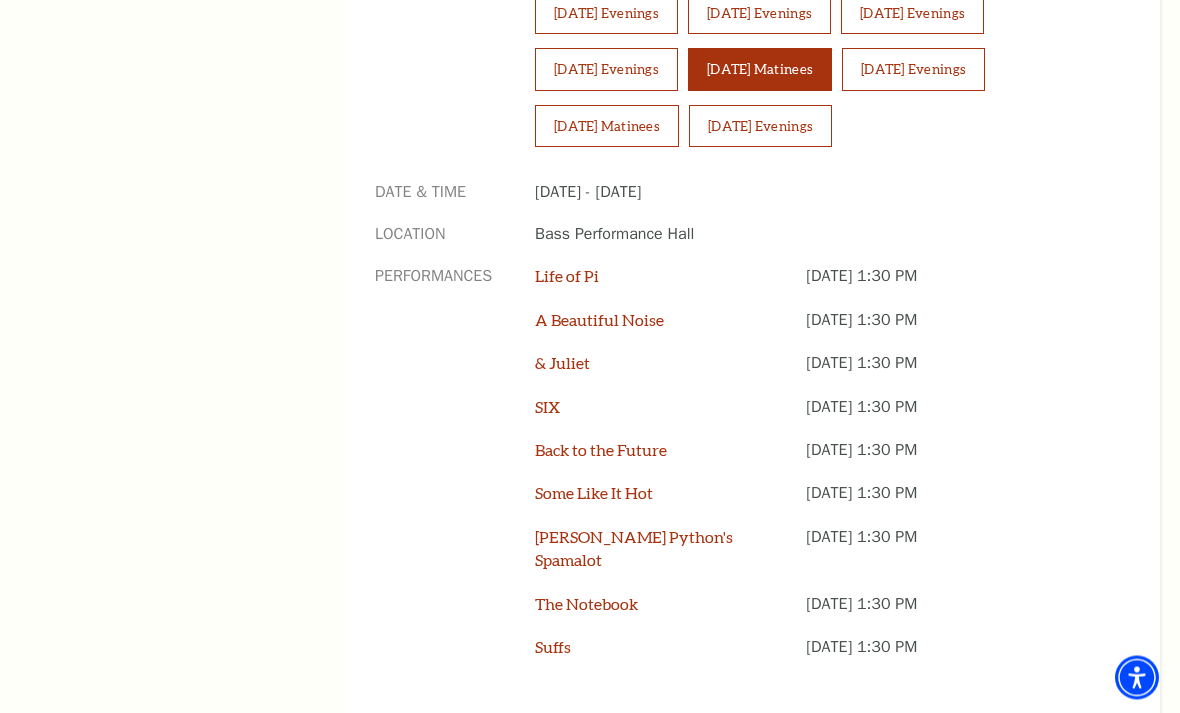 scroll, scrollTop: 1519, scrollLeft: 0, axis: vertical 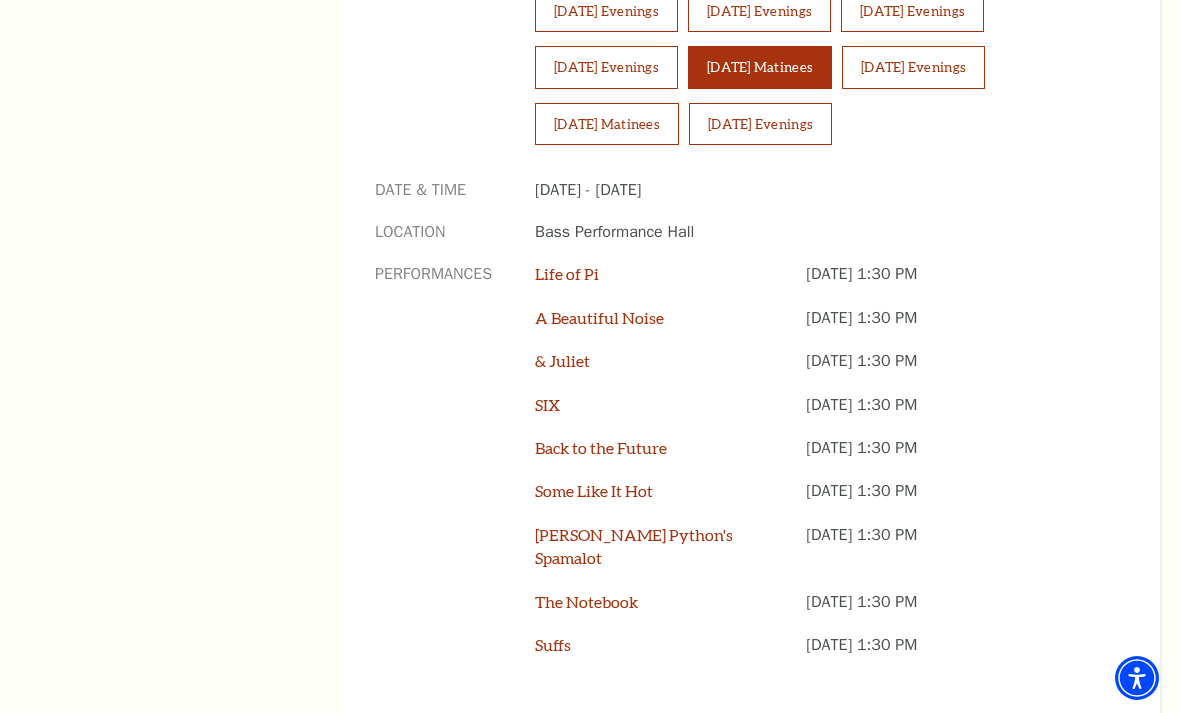 click on "View Pricing
[+]" at bounding box center [948, 737] 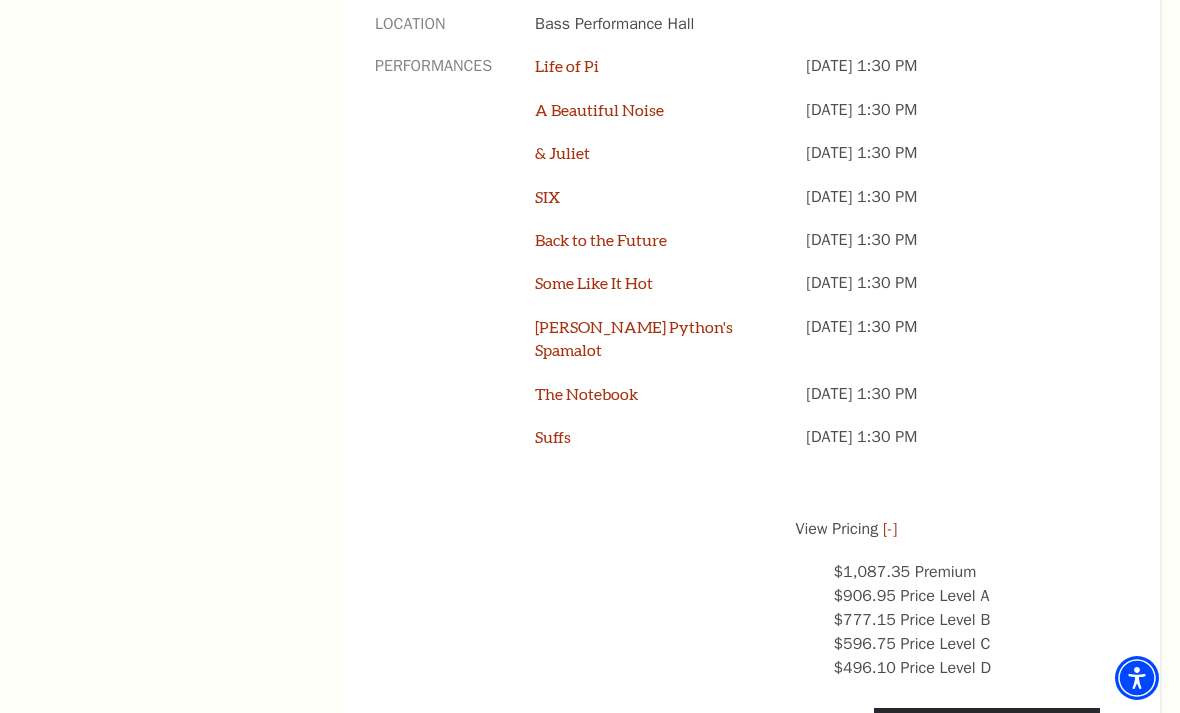 scroll, scrollTop: 1729, scrollLeft: 0, axis: vertical 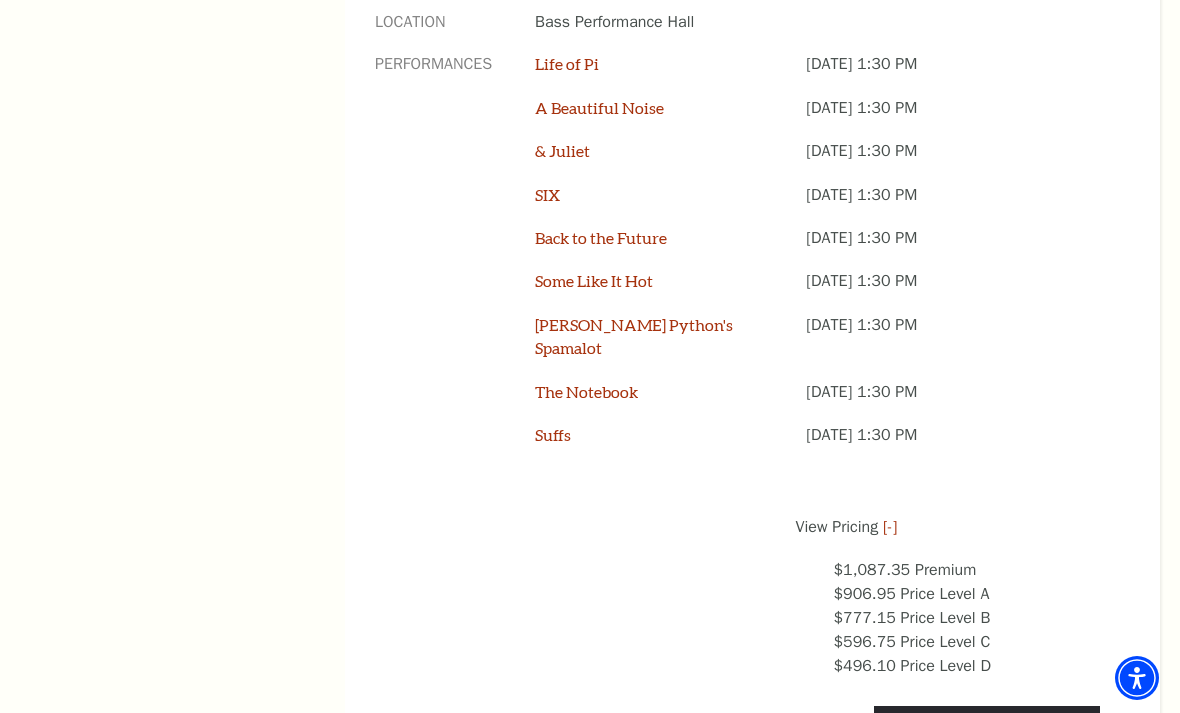 click on "2025-2026 Broadway at the Bass presented by PNC Bank     To purchase season tickets, please select the performance day/time you would like to attend, then click the Buy Season Tickets button.   Please note for Tuesday Evening packages, your performance of  & JULIET  will be a Thursday Matinee on November 13 at 1:30 PM. As a Season Ticket Holder, you will have the opportunity to exchange out of that performance and into another performance of  & JULIET  before tickets go on sale to the public.
Tuesday Evenings
Wednesday Evenings
Thursday Evenings
Friday Evenings
Saturday Matinees
Date & Time     Location             SIX" at bounding box center (752, -133) 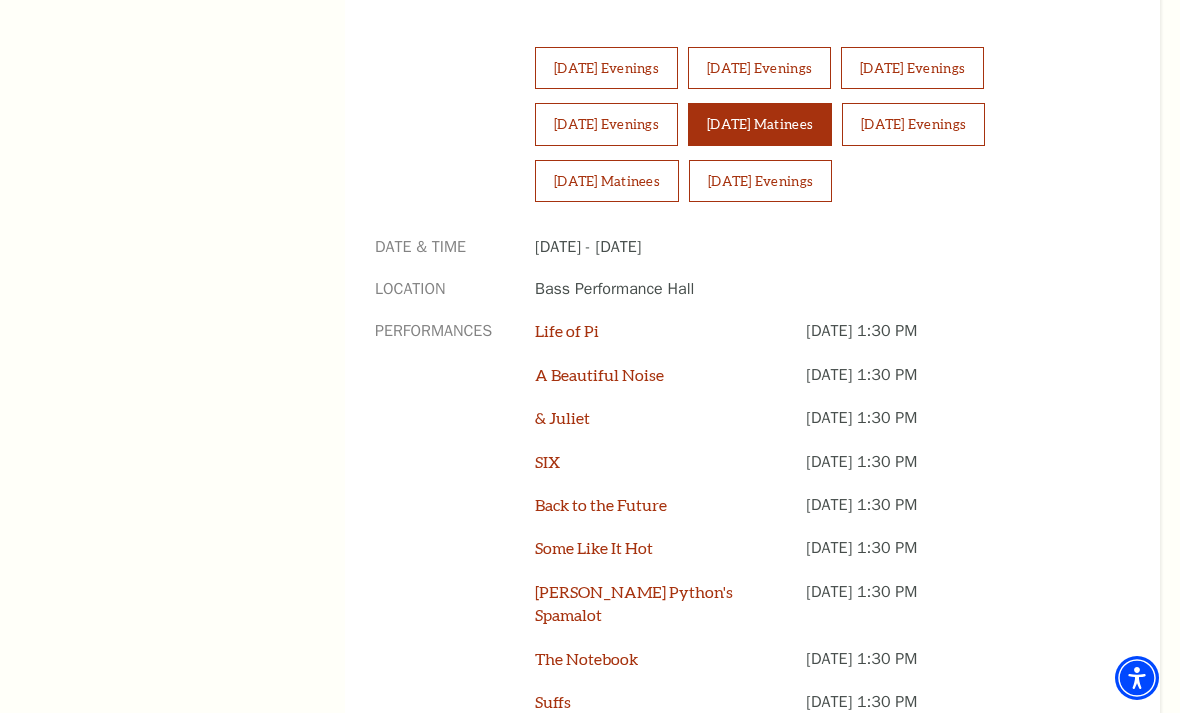 scroll, scrollTop: 1461, scrollLeft: 0, axis: vertical 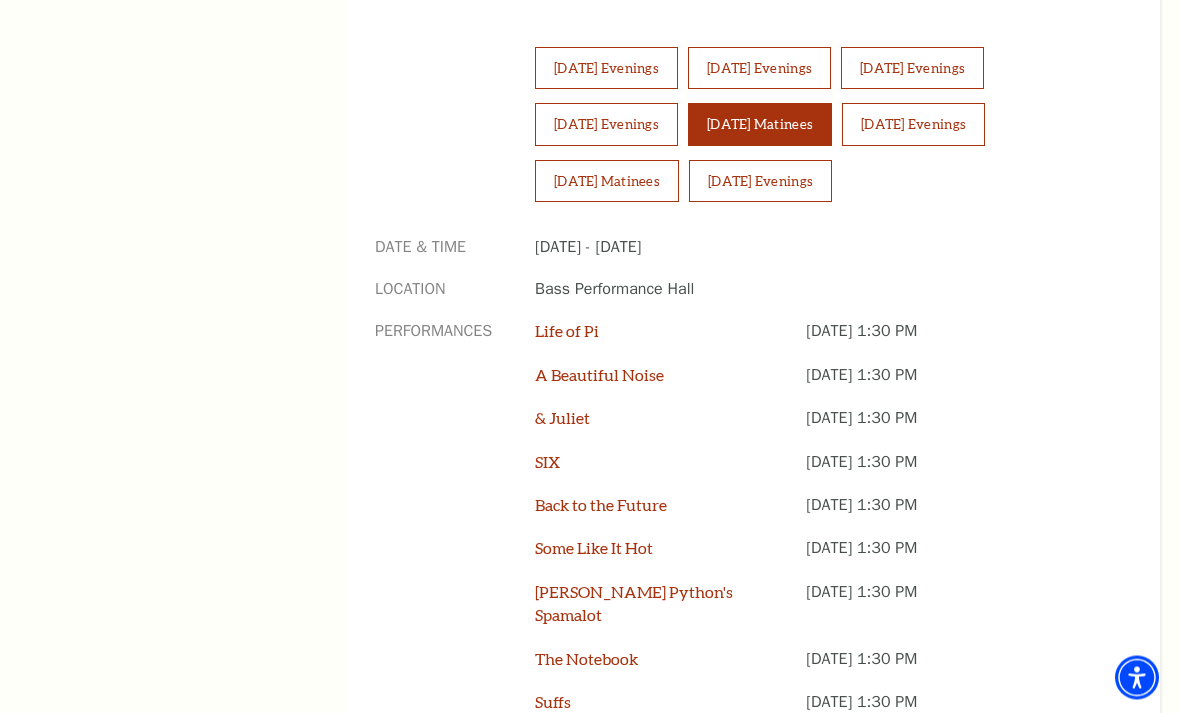 click on "Life of Pi" at bounding box center (567, 331) 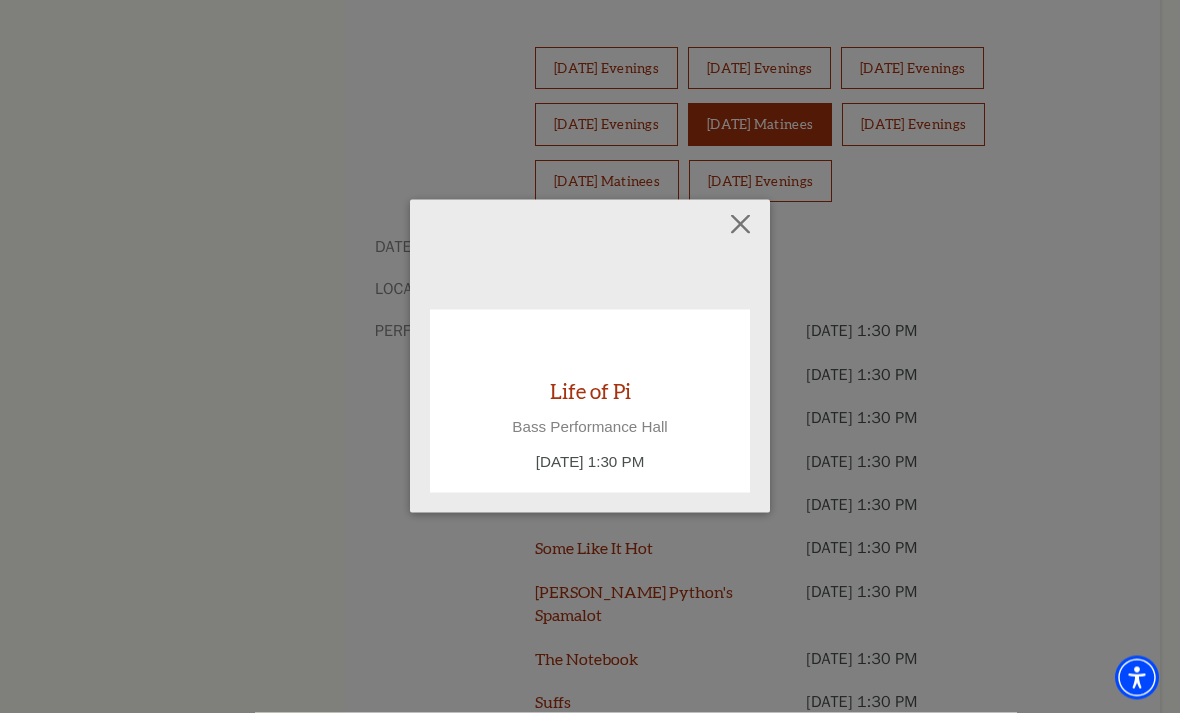 scroll, scrollTop: 1462, scrollLeft: 0, axis: vertical 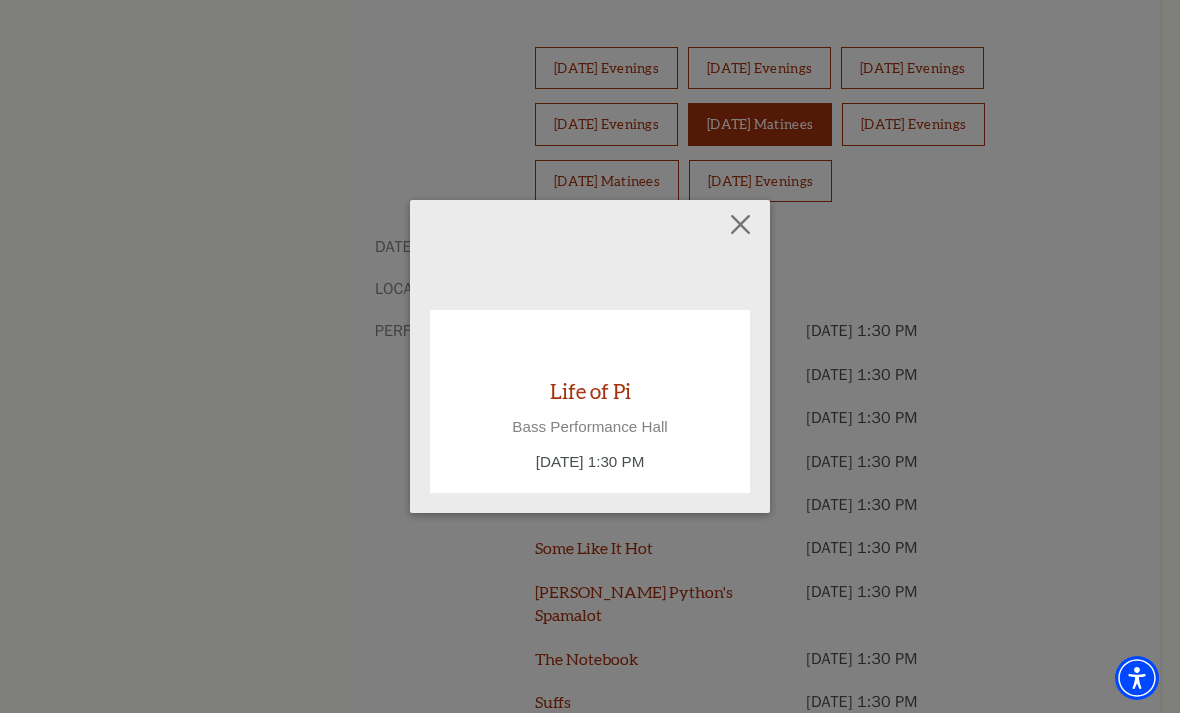 click at bounding box center (741, 224) 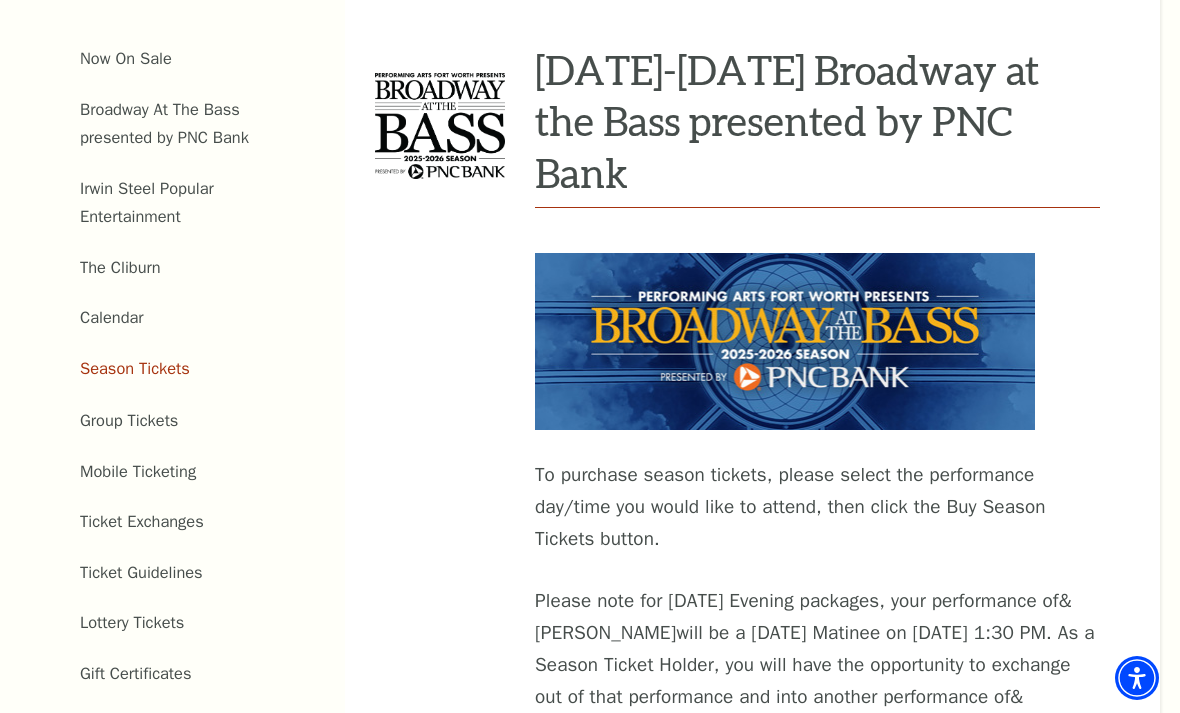 scroll, scrollTop: 717, scrollLeft: 0, axis: vertical 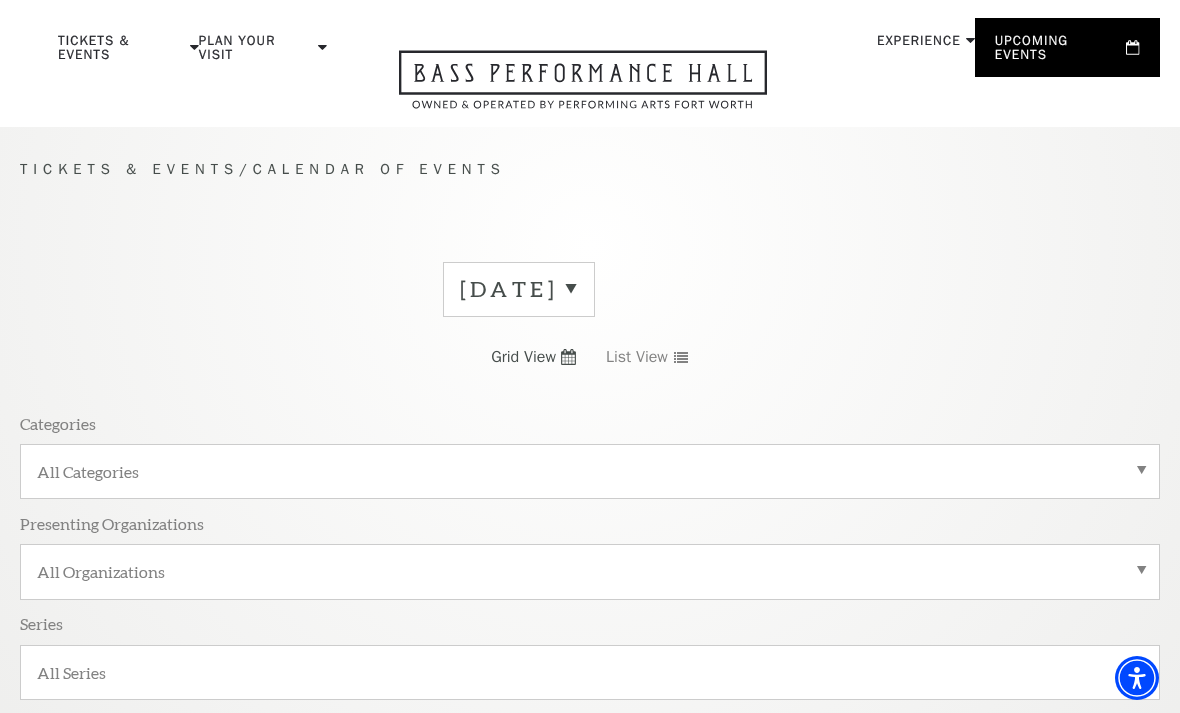 click at bounding box center (475, 223) 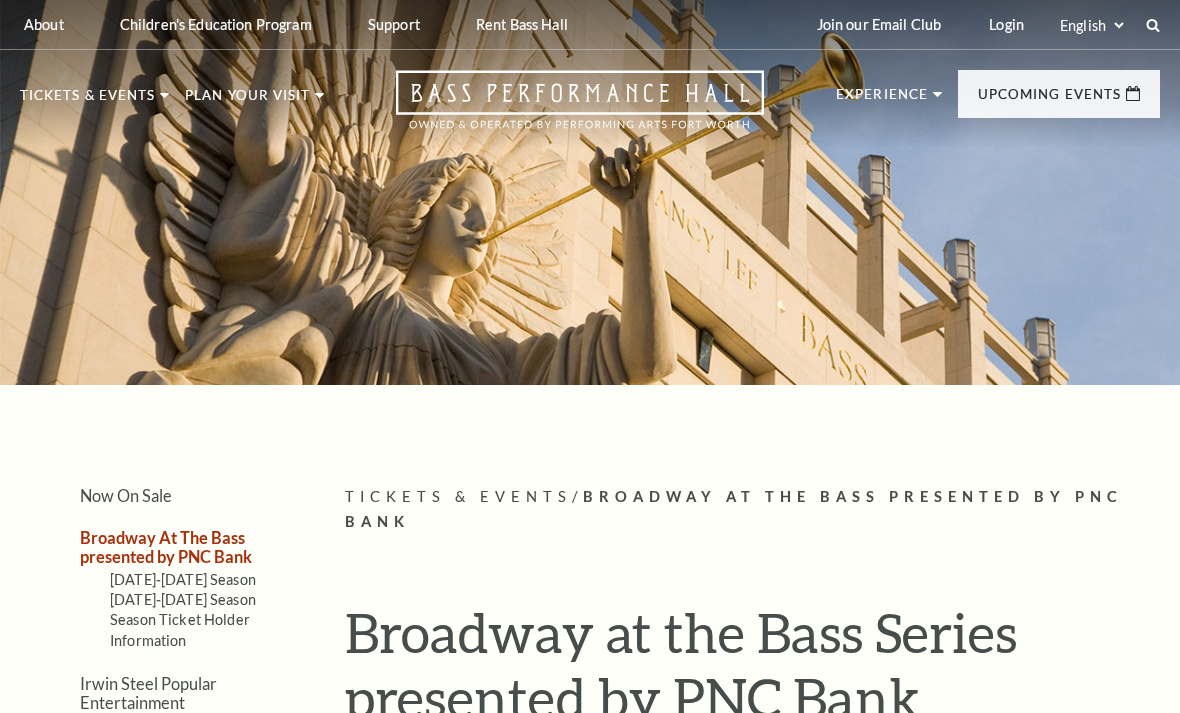 scroll, scrollTop: 0, scrollLeft: 0, axis: both 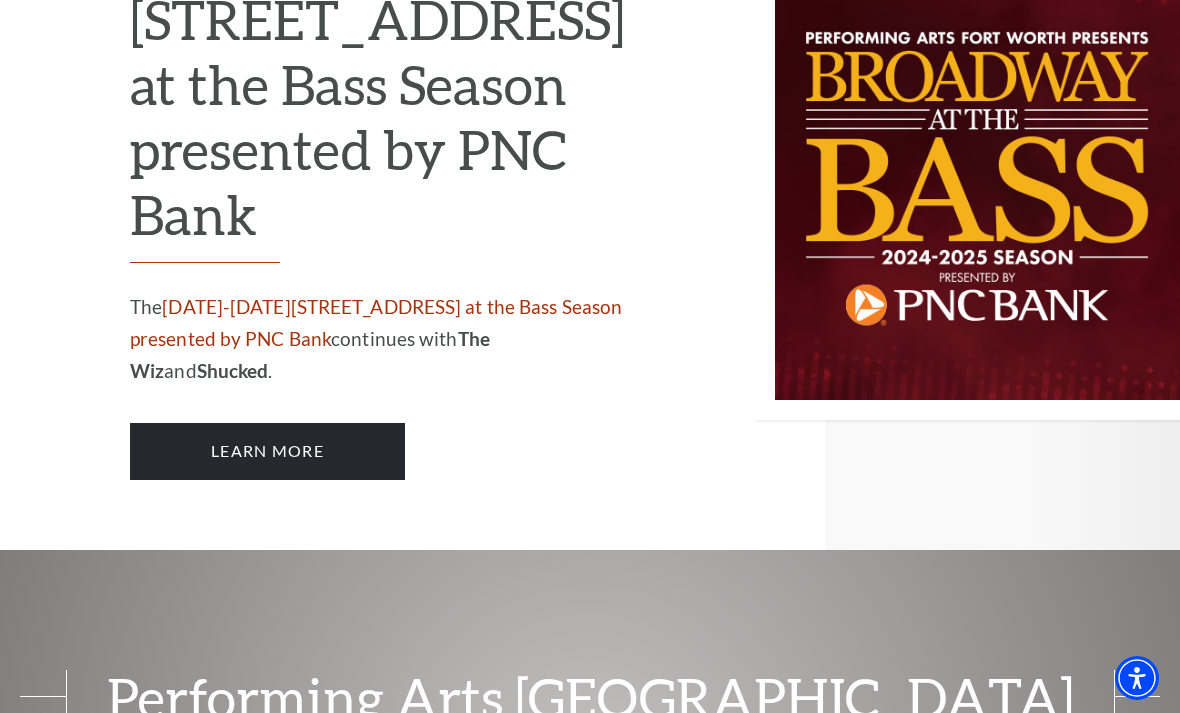 click on "Learn More" at bounding box center [267, 451] 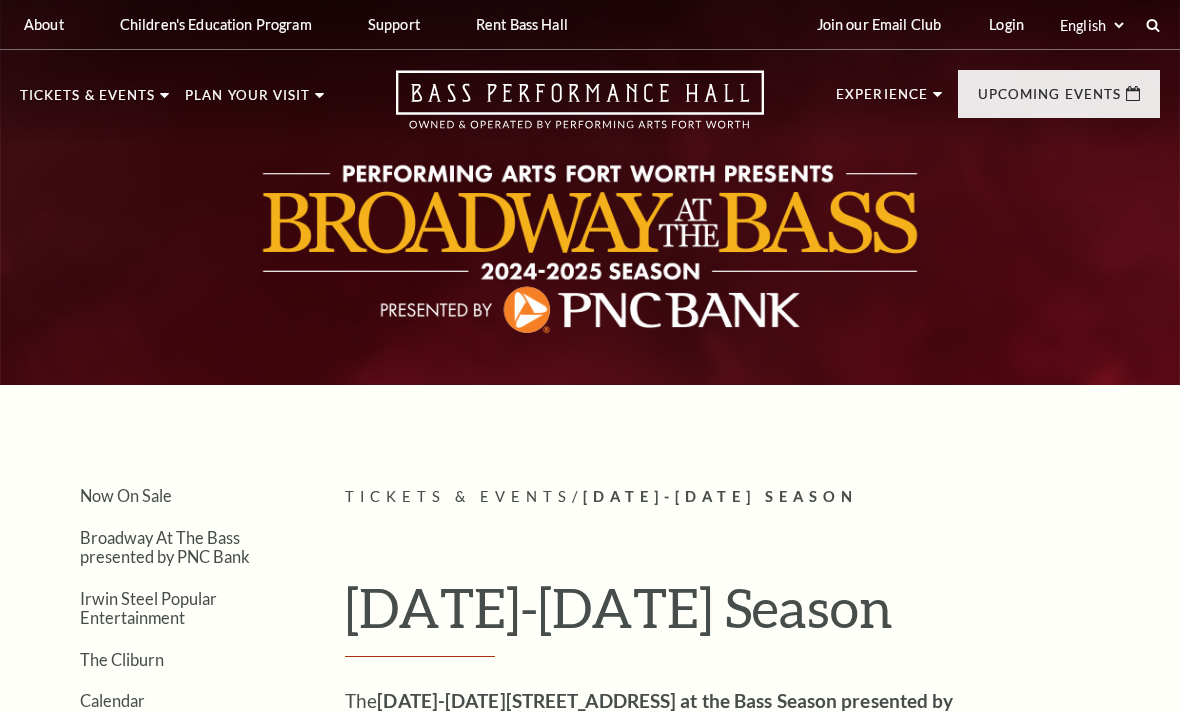 scroll, scrollTop: 0, scrollLeft: 0, axis: both 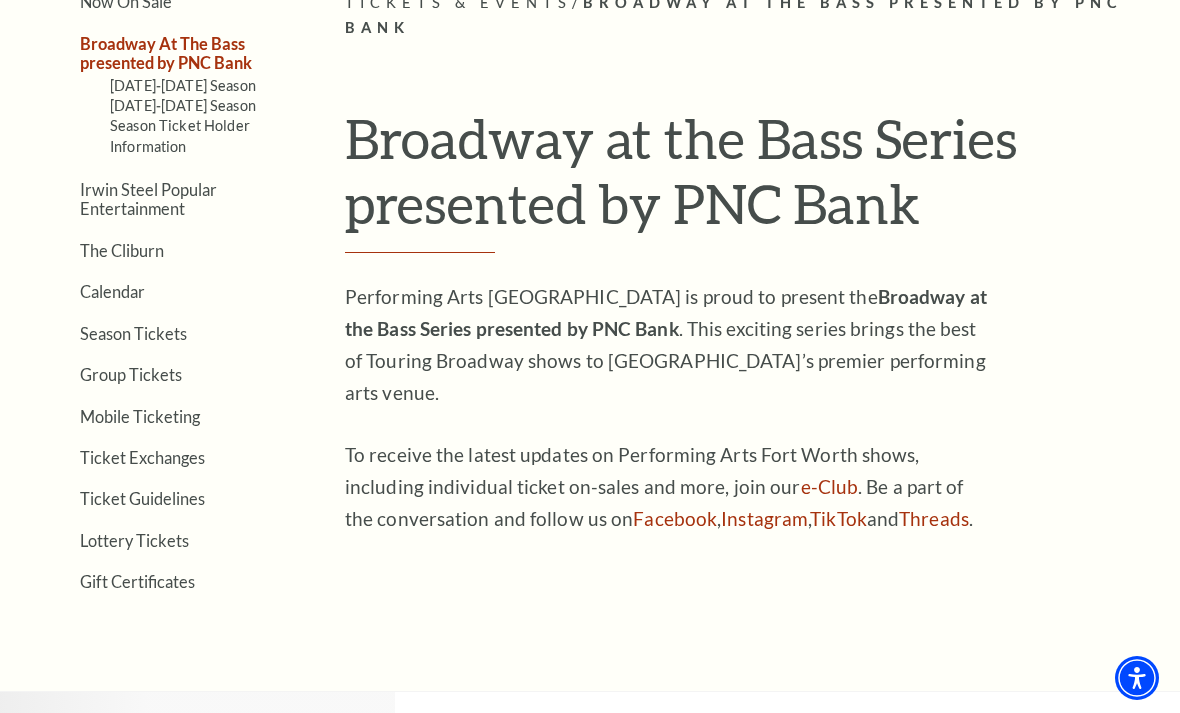 click on "Calendar" at bounding box center (112, 291) 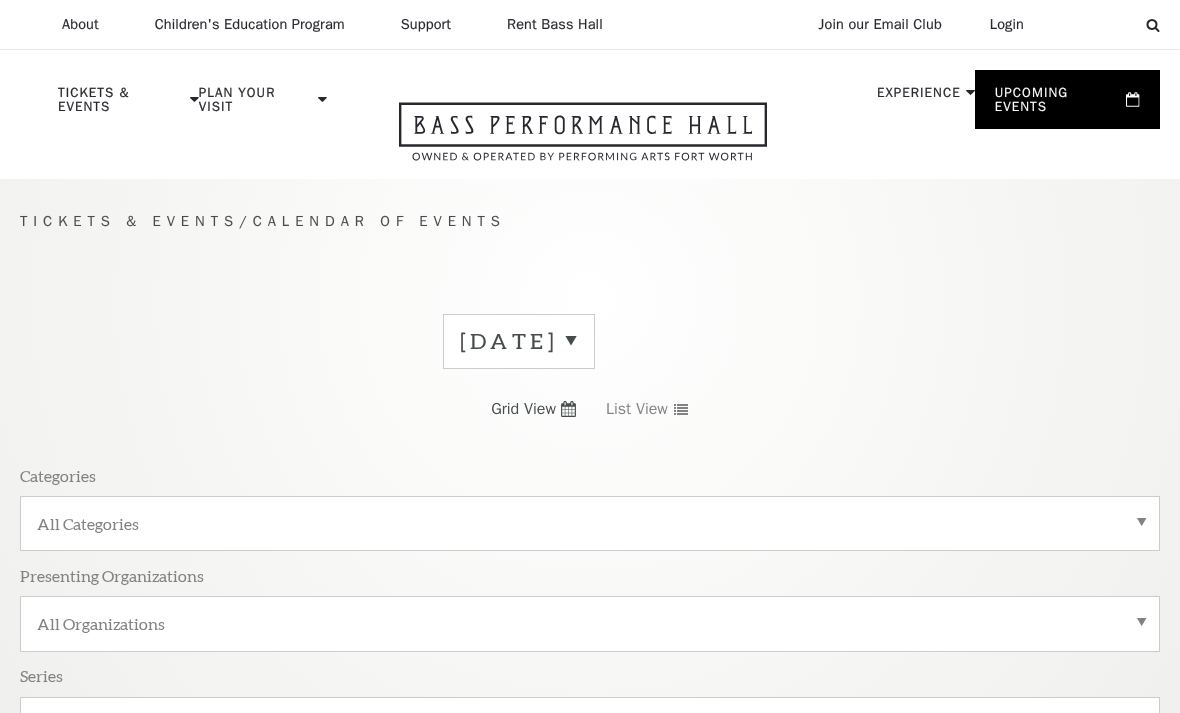 scroll, scrollTop: 12, scrollLeft: 0, axis: vertical 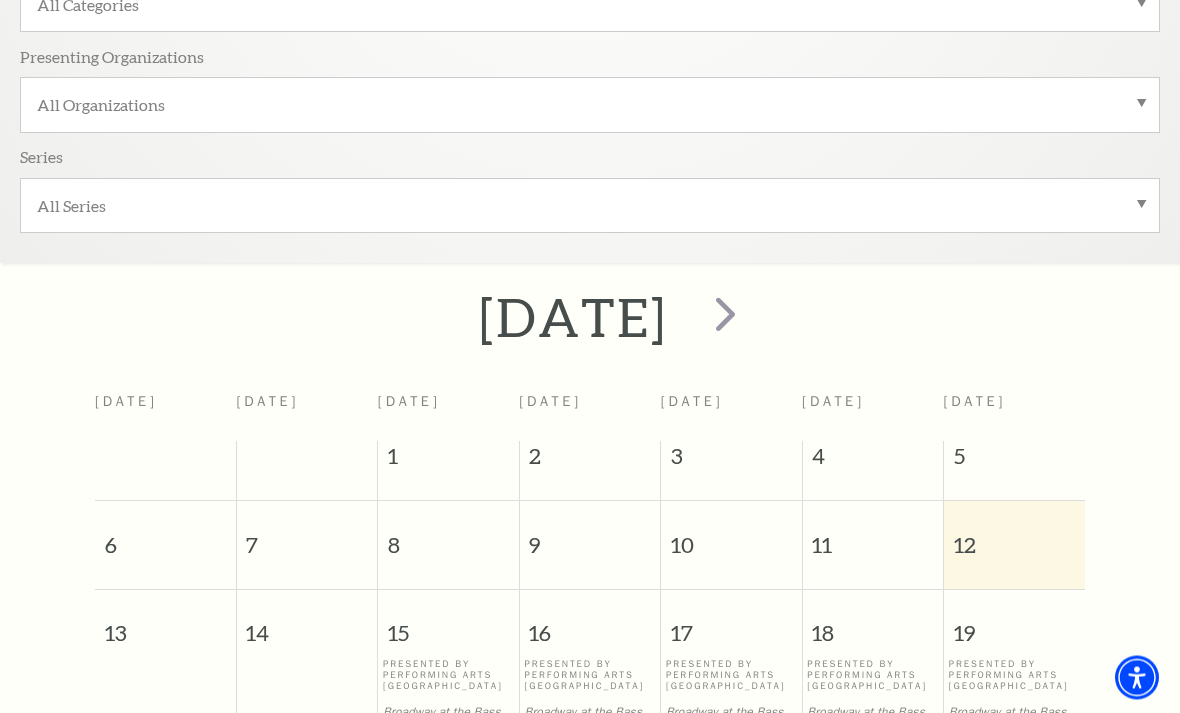 click at bounding box center [725, 314] 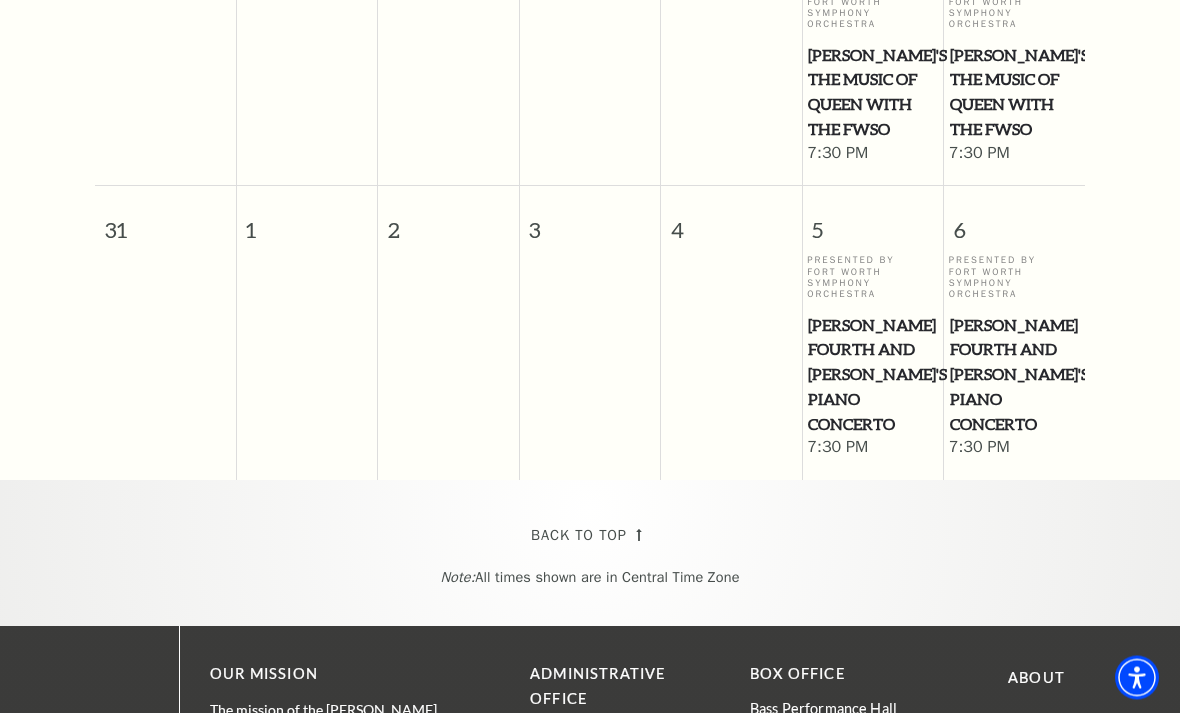 scroll, scrollTop: 2576, scrollLeft: 0, axis: vertical 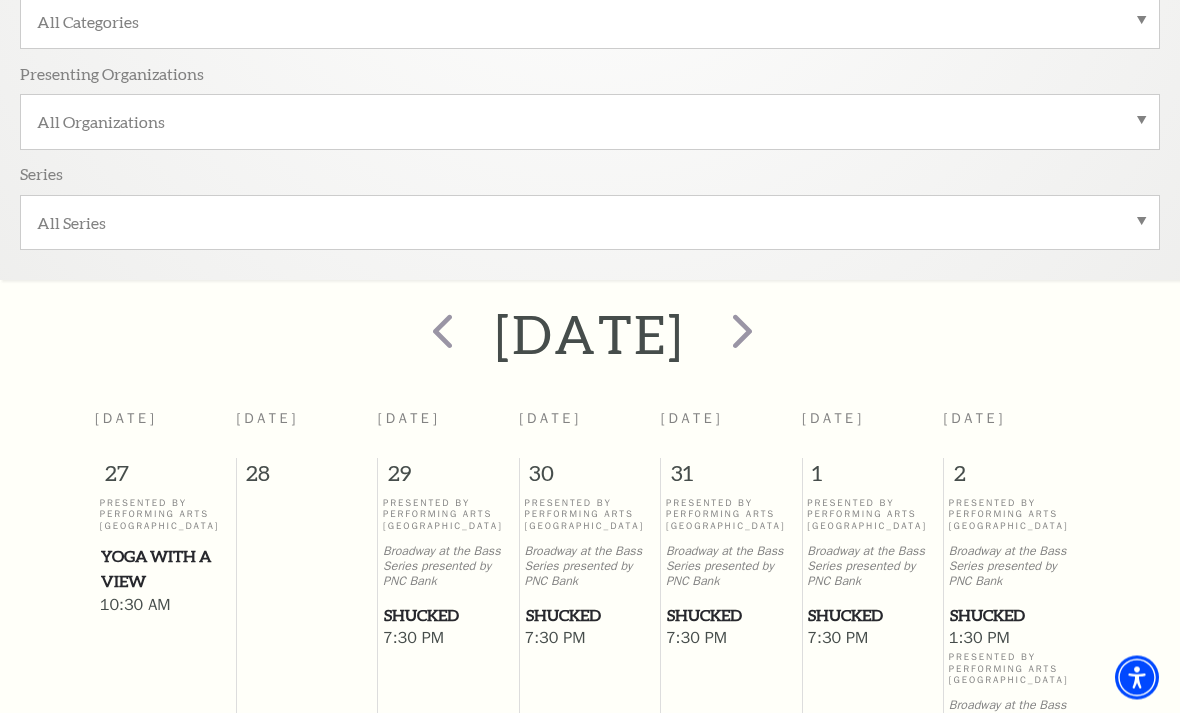 click at bounding box center (742, 331) 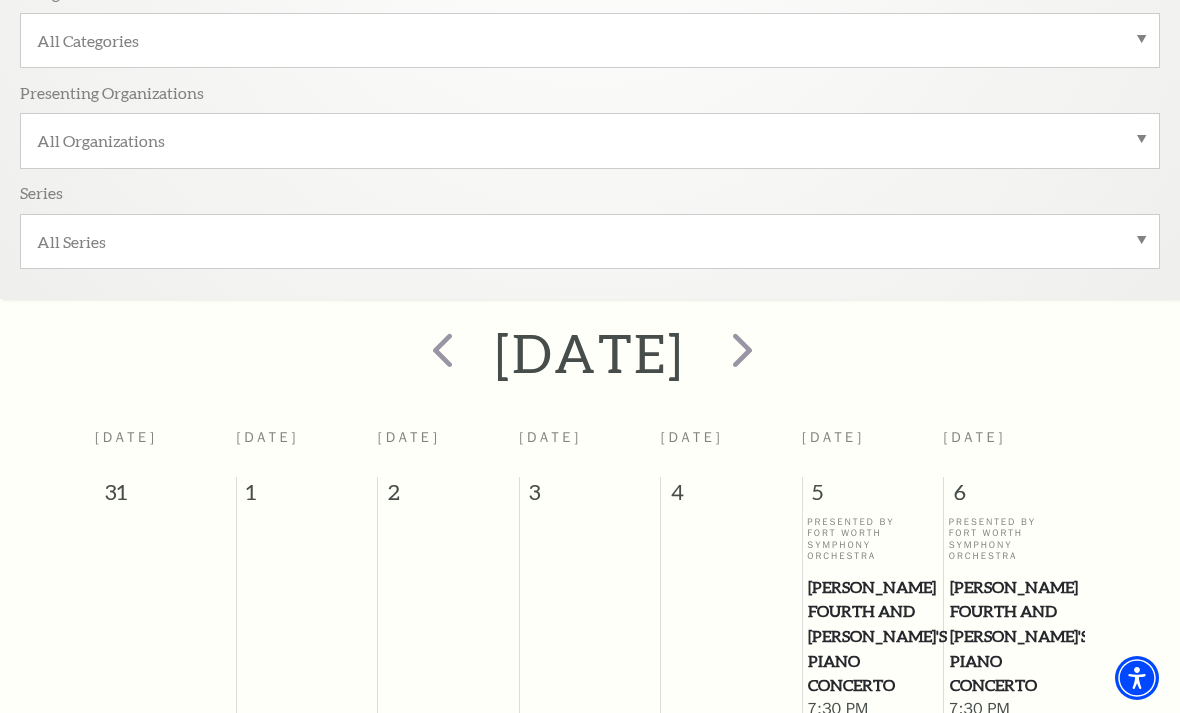 scroll, scrollTop: 482, scrollLeft: 0, axis: vertical 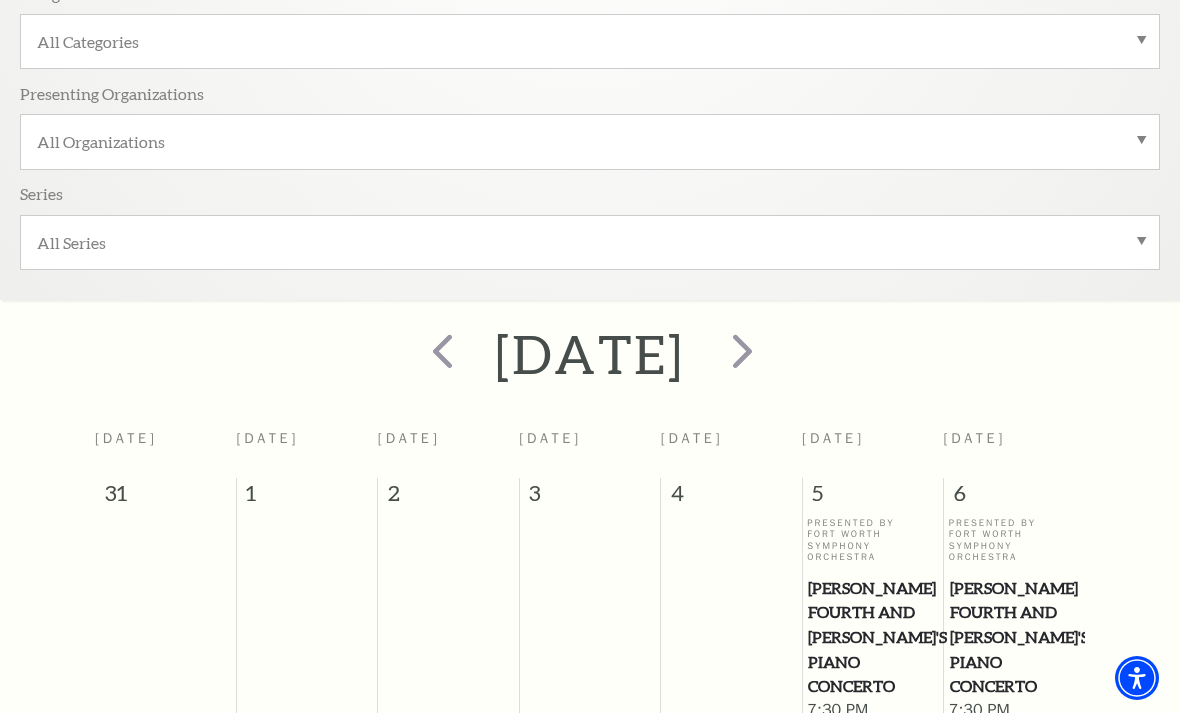 click at bounding box center [742, 350] 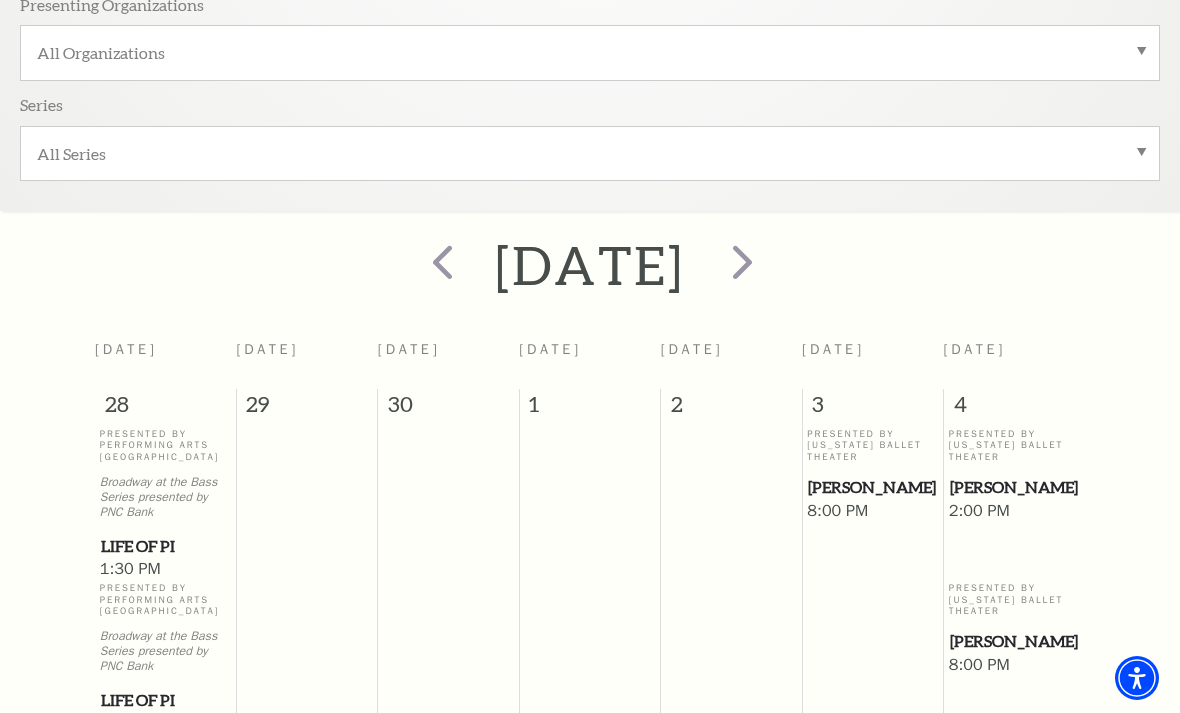 scroll, scrollTop: 572, scrollLeft: 0, axis: vertical 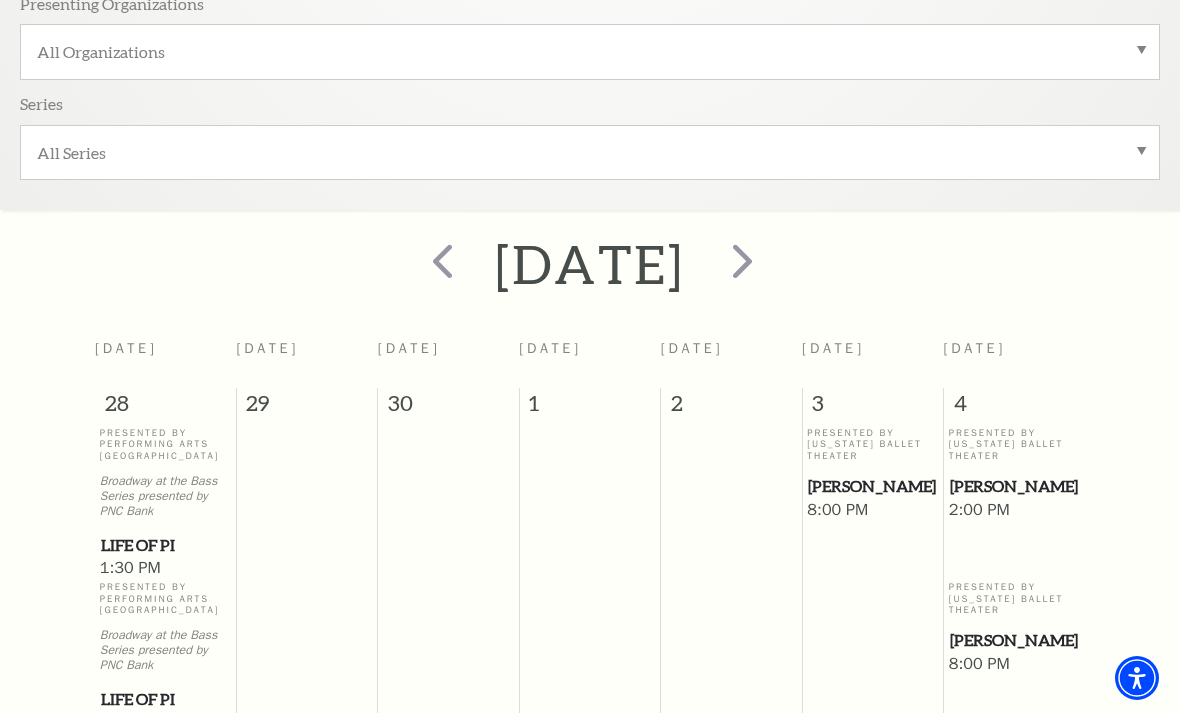 click at bounding box center [742, 260] 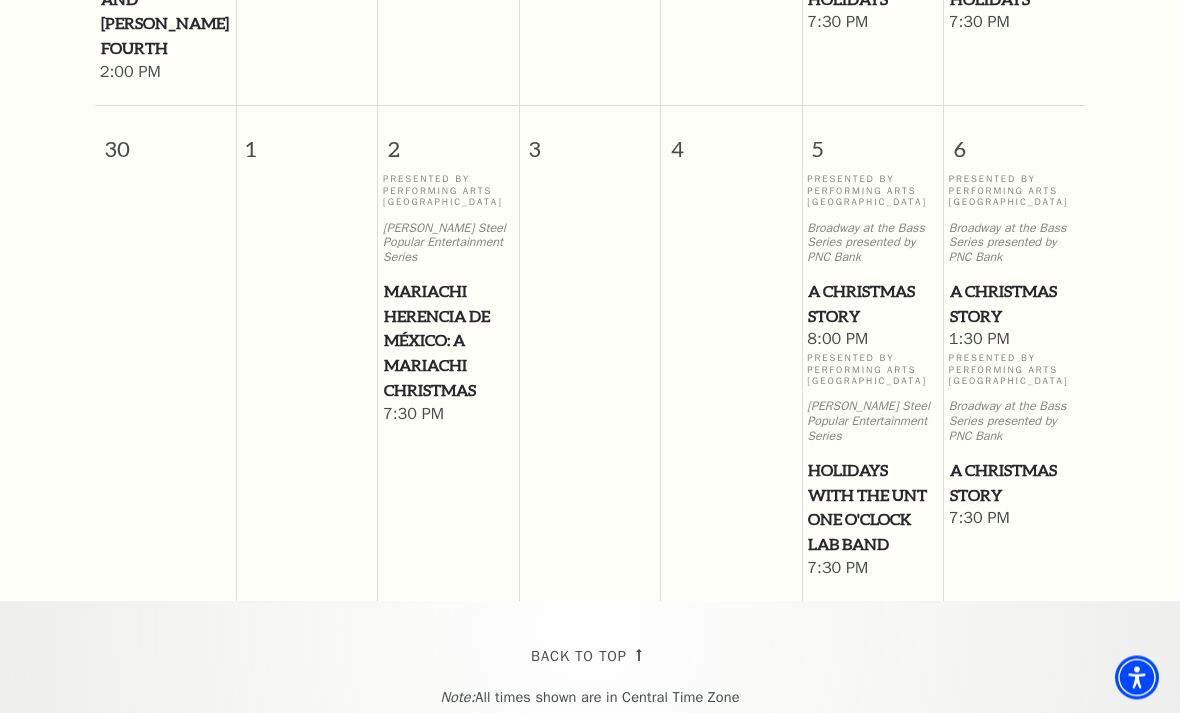 scroll, scrollTop: 2810, scrollLeft: 0, axis: vertical 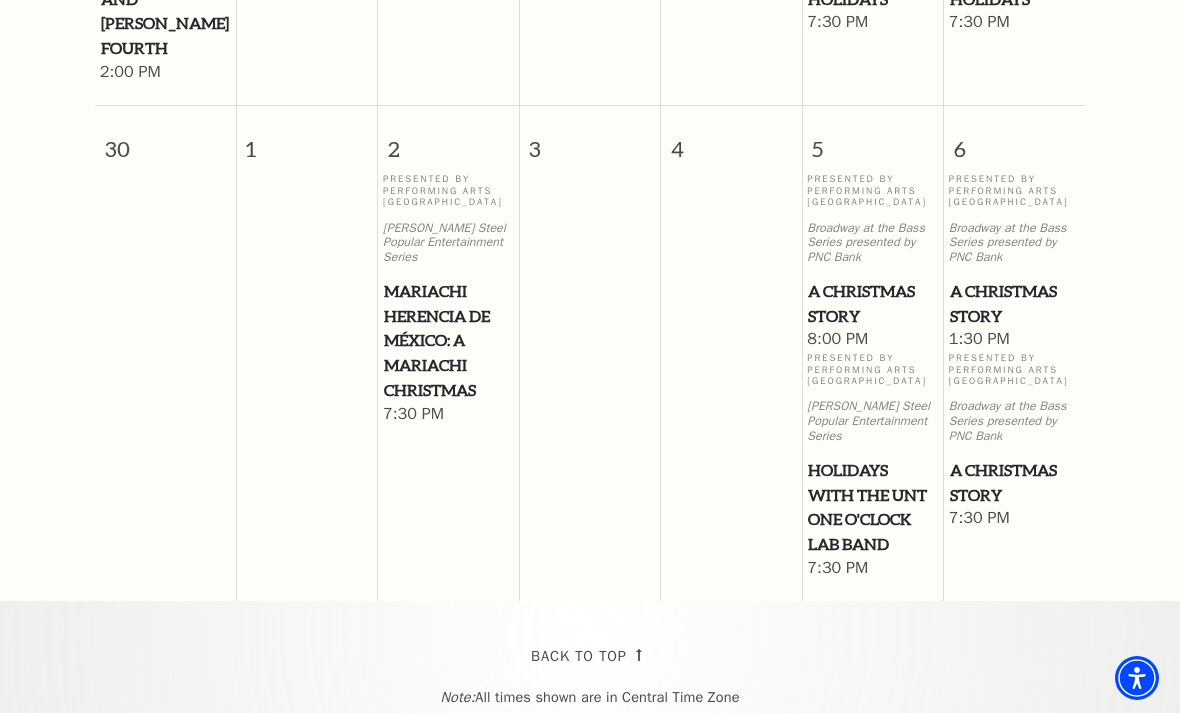 click on "The mission of the [PERSON_NAME] and [PERSON_NAME][GEOGRAPHIC_DATA] is to serve as a permanent home to major performing arts organizations of [GEOGRAPHIC_DATA] and as a premier venue for other attractions so as to enhance the range, quality, and accessibility of cultural fare available to the public; to promulgate arts education; and to contribute to the cultural life of [GEOGRAPHIC_DATA], [GEOGRAPHIC_DATA], and the region." at bounding box center [335, 948] 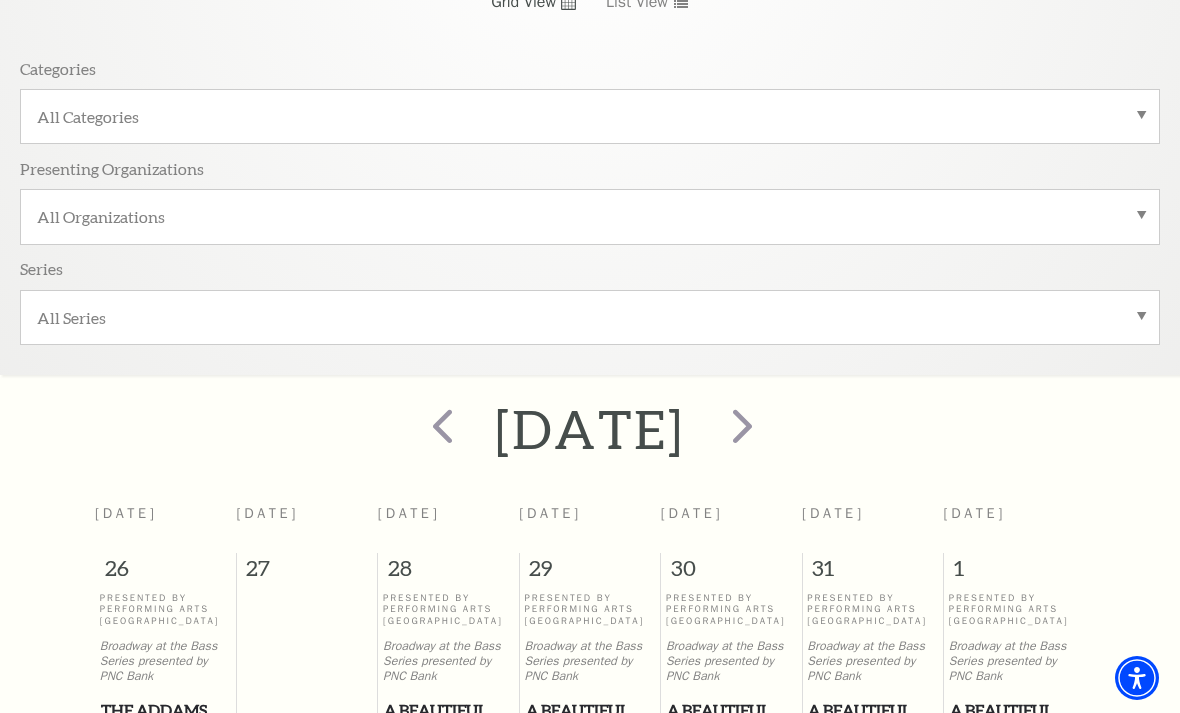 scroll, scrollTop: 416, scrollLeft: 0, axis: vertical 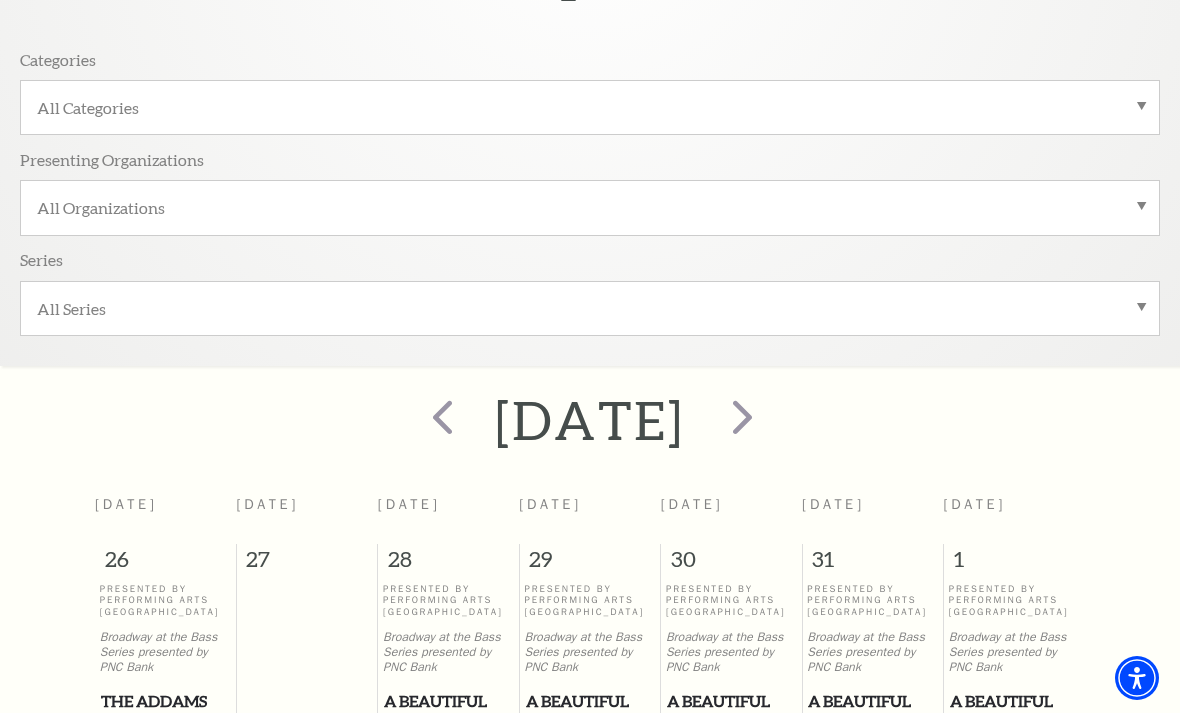 click at bounding box center [742, 416] 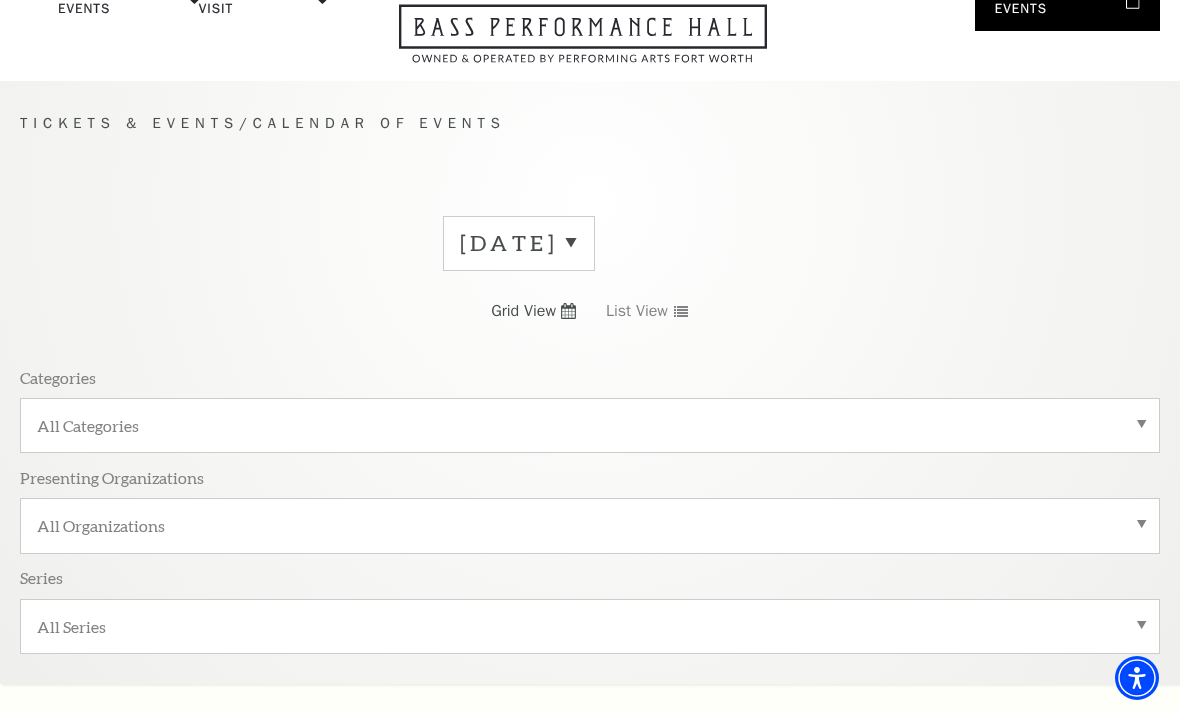 scroll, scrollTop: 0, scrollLeft: 0, axis: both 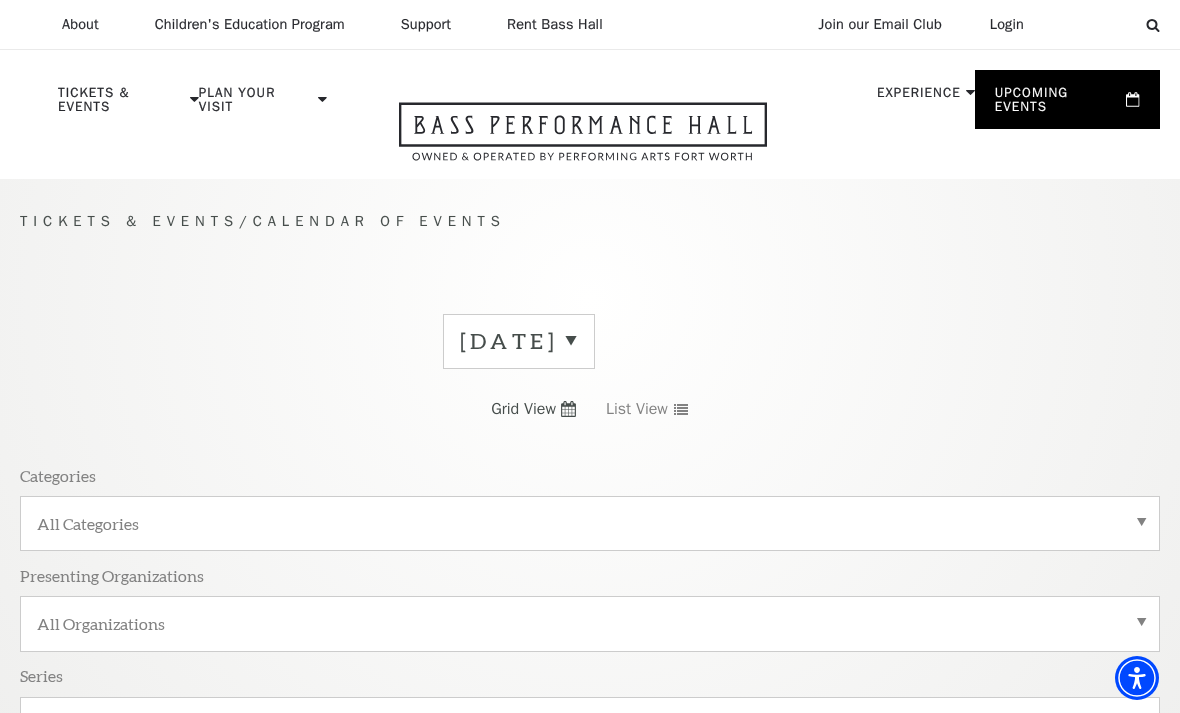 click on "December 2025" at bounding box center (519, 341) 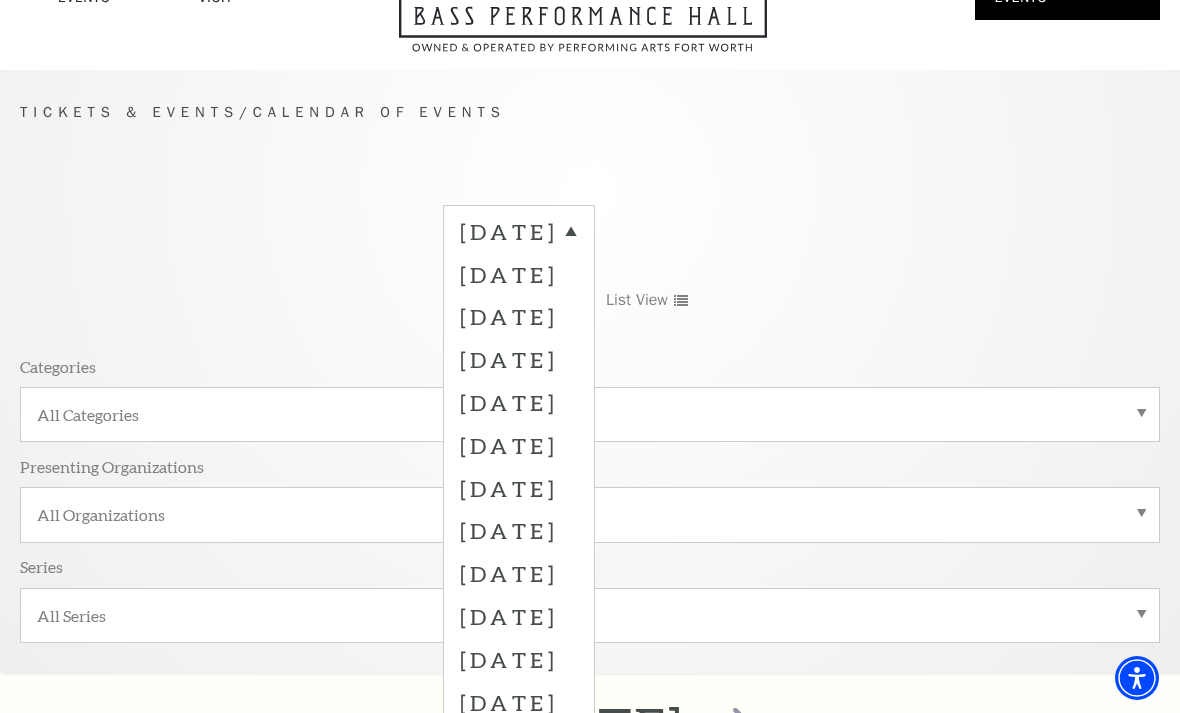 scroll, scrollTop: 115, scrollLeft: 0, axis: vertical 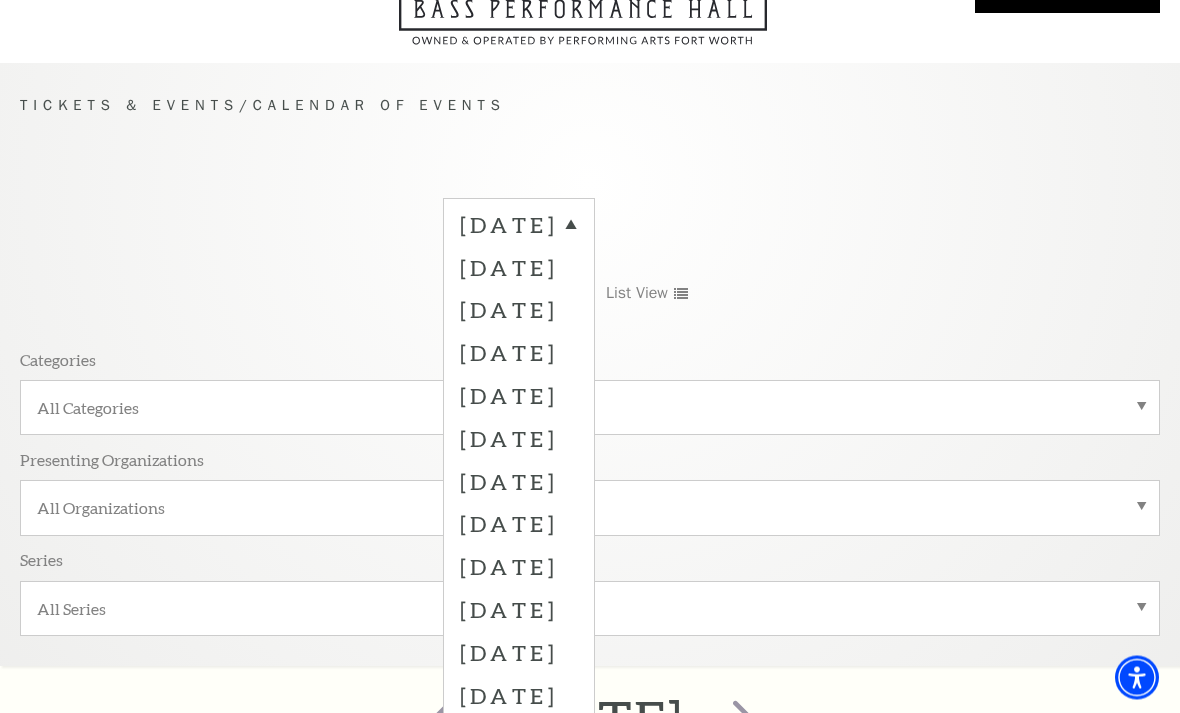 click on "January 2026" at bounding box center (519, 482) 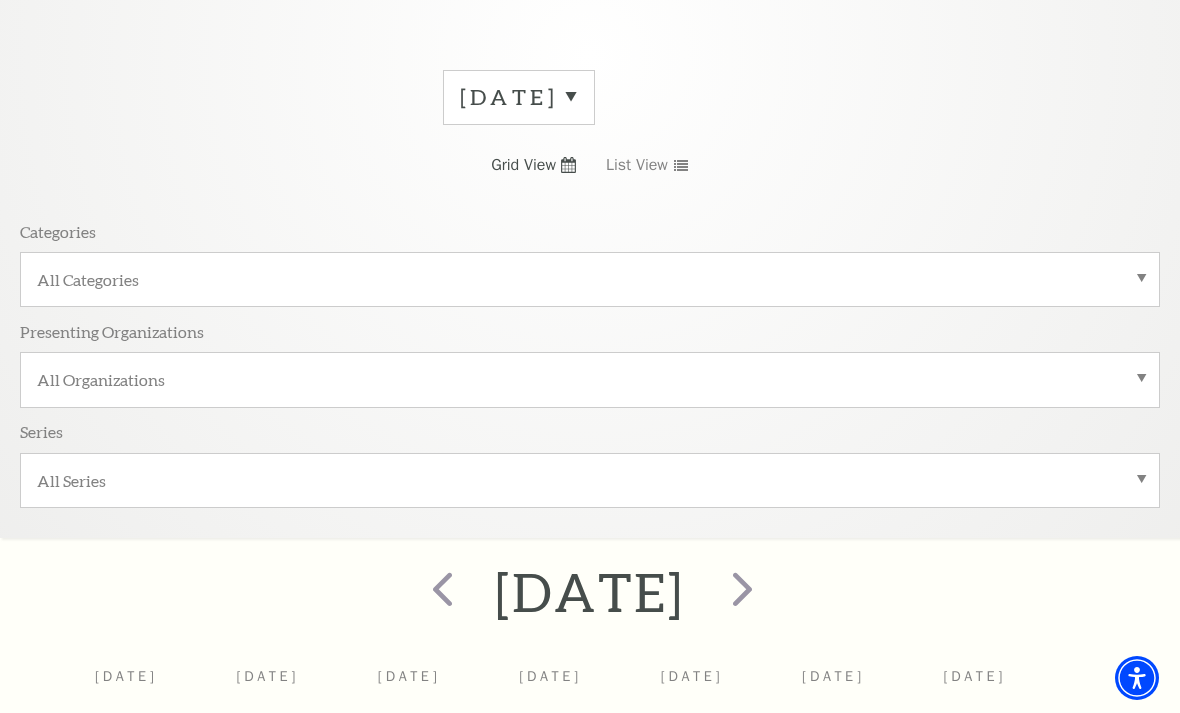 scroll, scrollTop: 241, scrollLeft: 0, axis: vertical 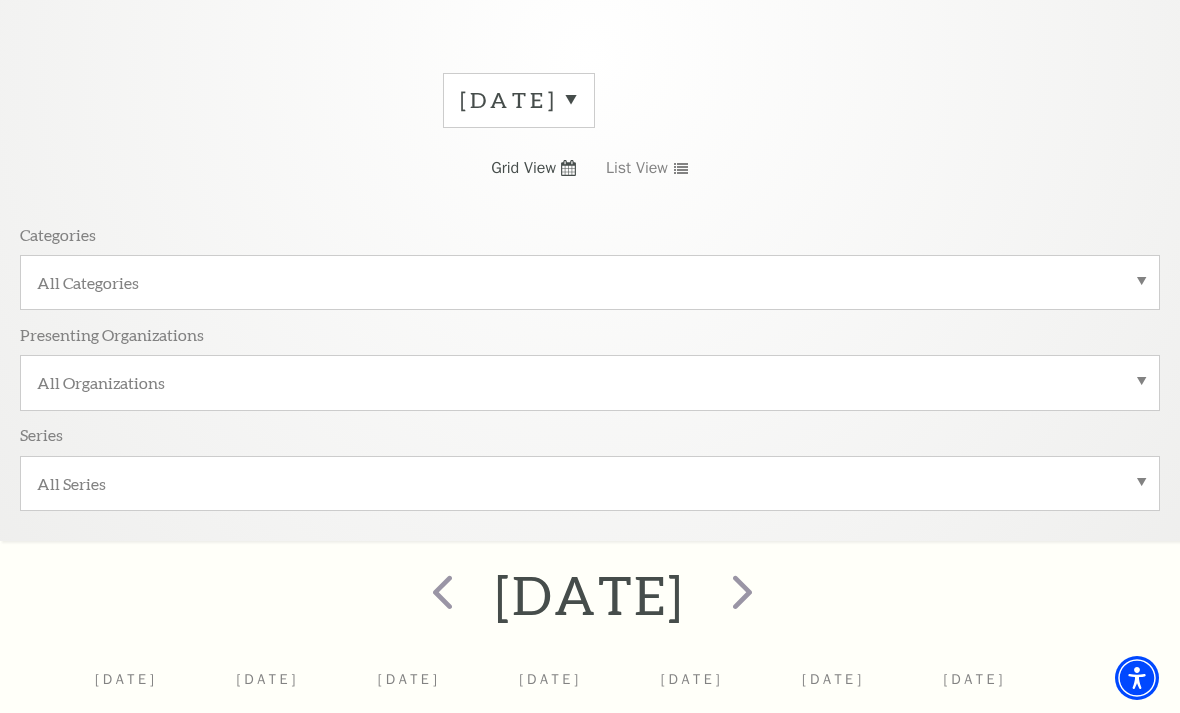 click on "January 2026" at bounding box center [519, 100] 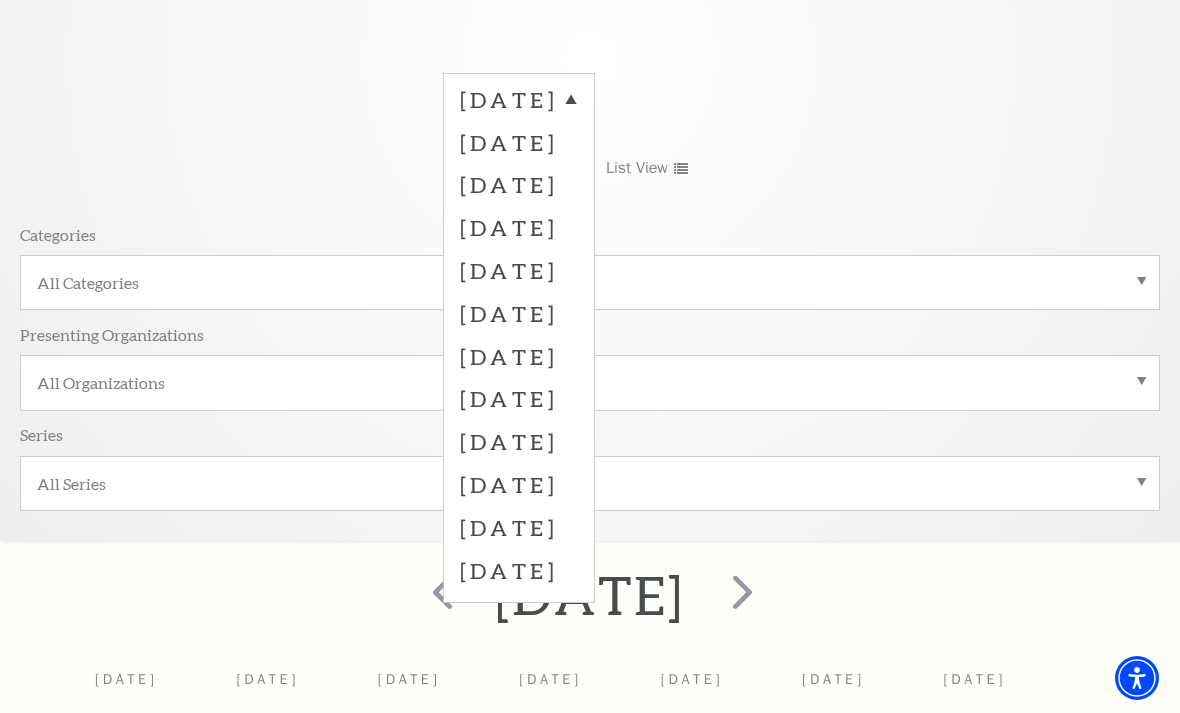 click on "February 2026" at bounding box center (519, 398) 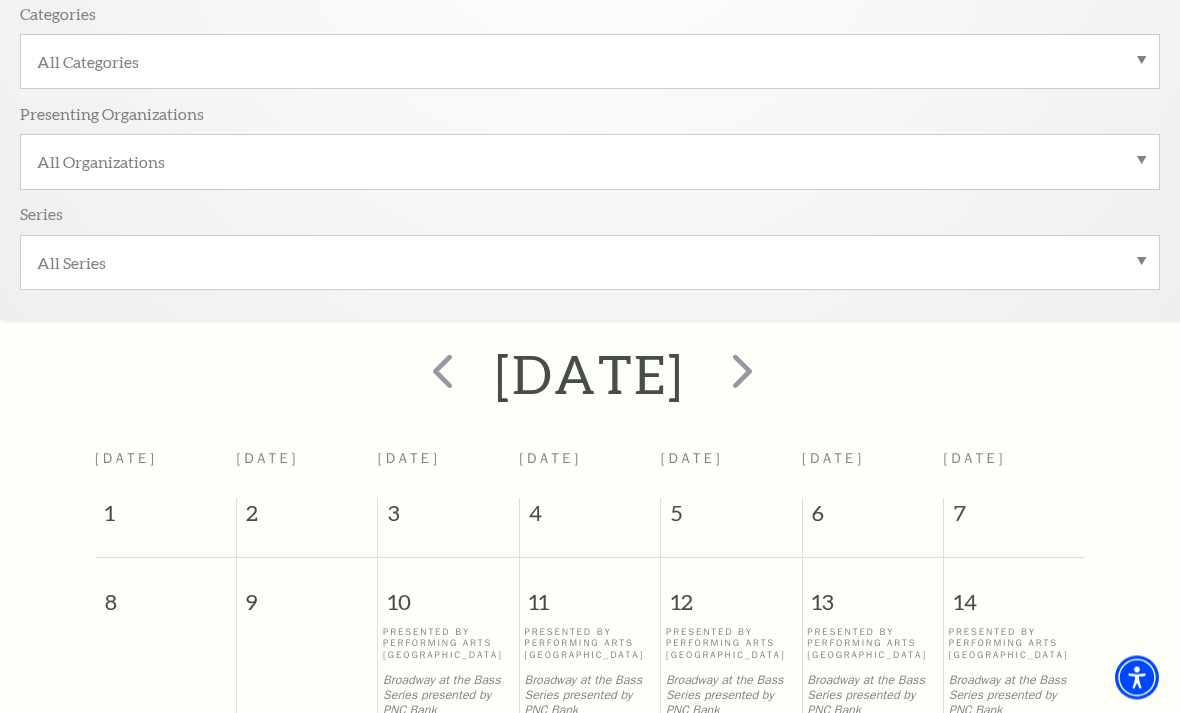 scroll, scrollTop: 460, scrollLeft: 0, axis: vertical 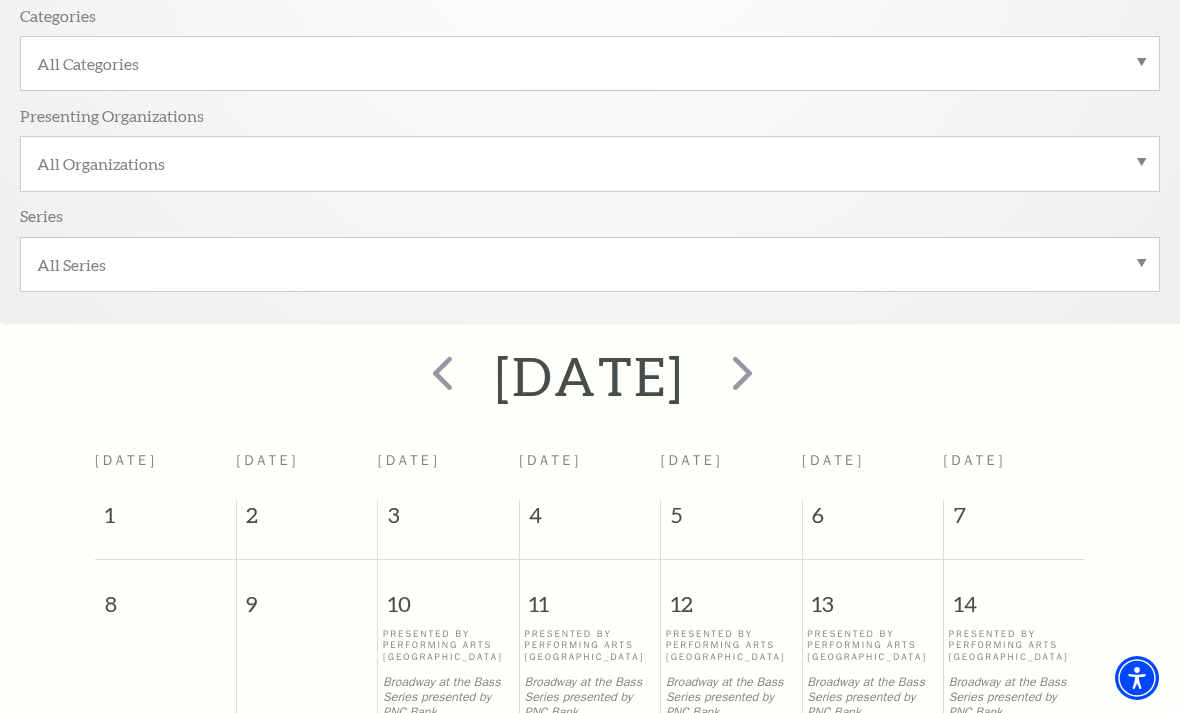 click at bounding box center (742, 372) 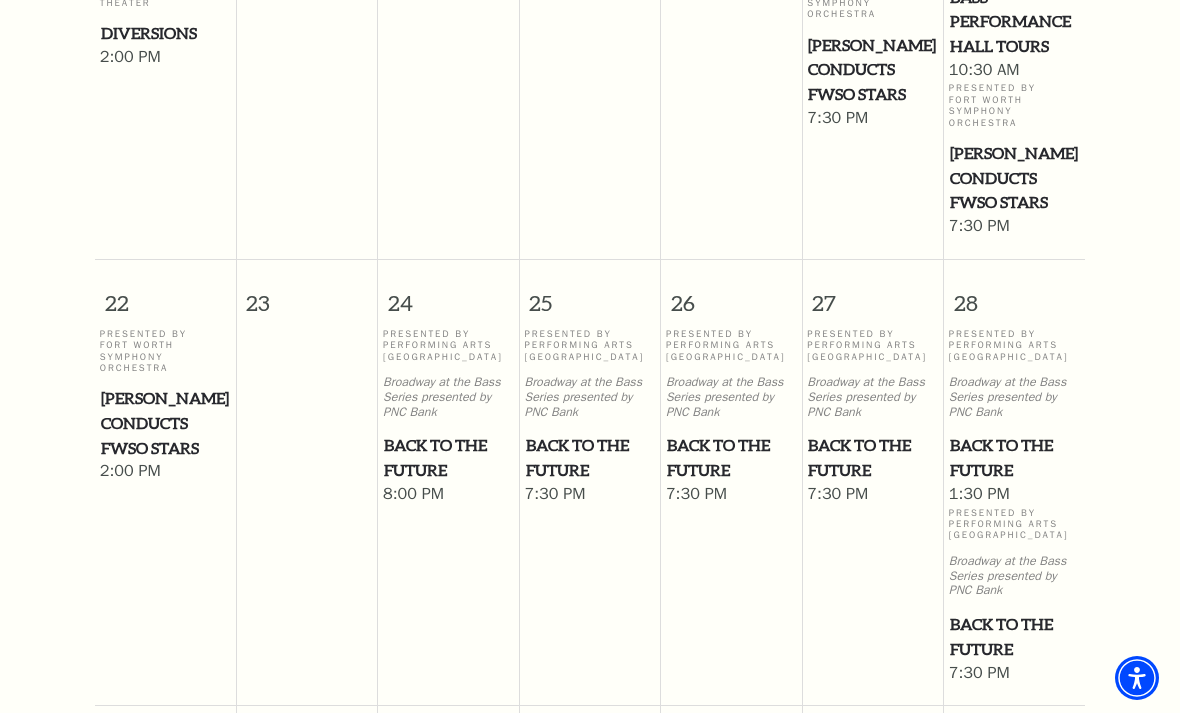 scroll, scrollTop: 1596, scrollLeft: 0, axis: vertical 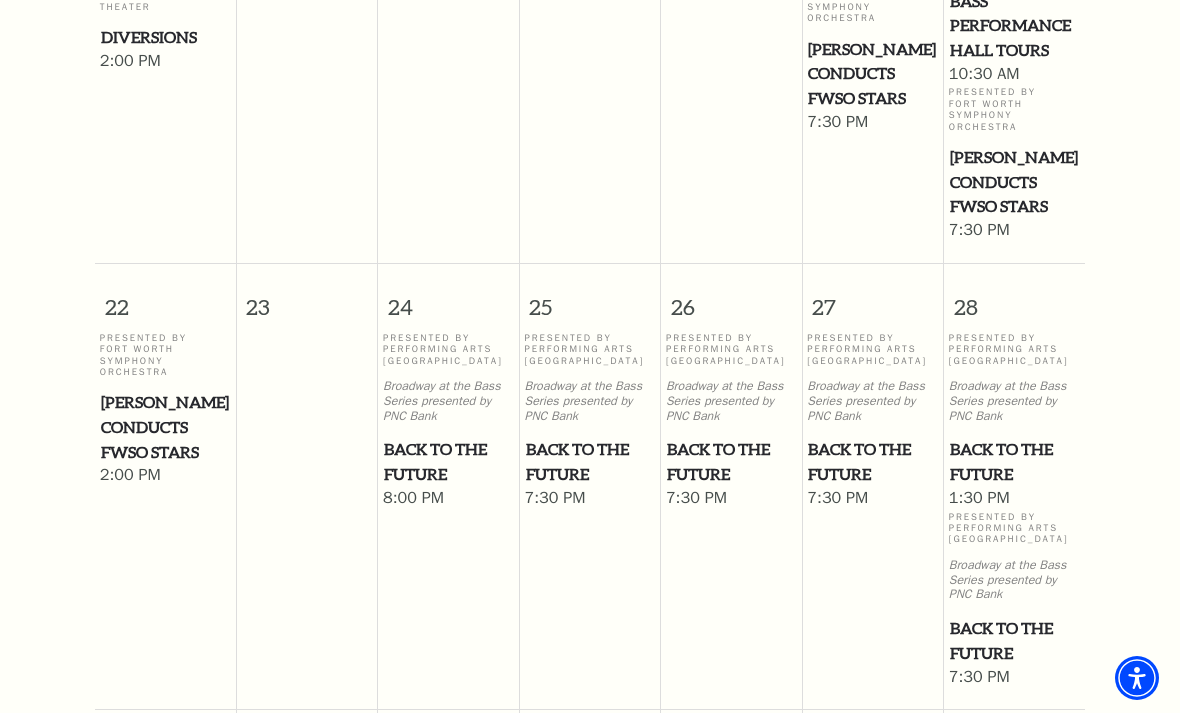 click on "Back to the Future" at bounding box center (1014, 461) 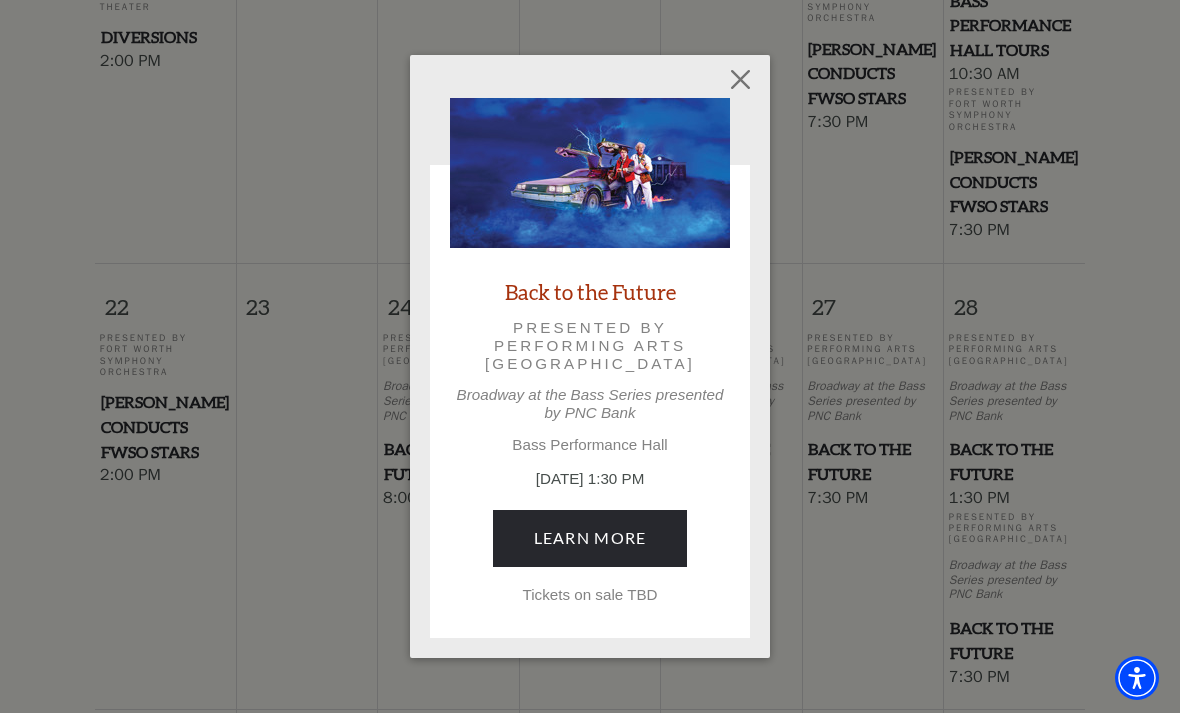 click on "Learn More" at bounding box center [590, 538] 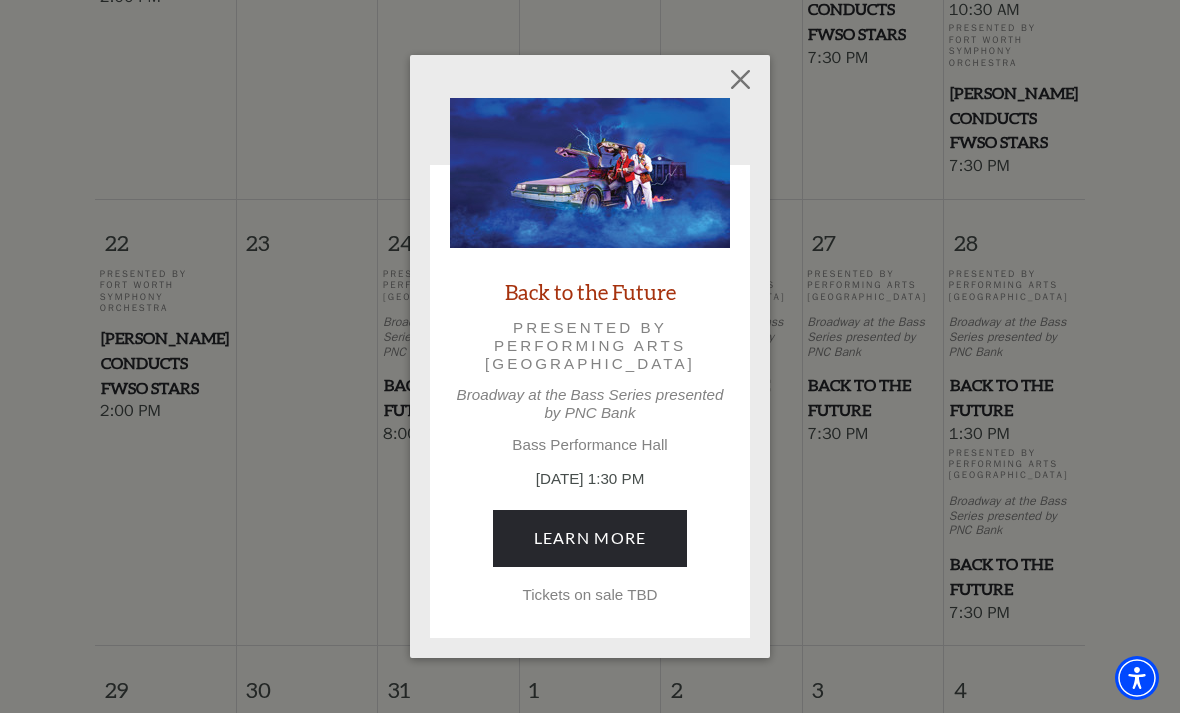 click at bounding box center (741, 80) 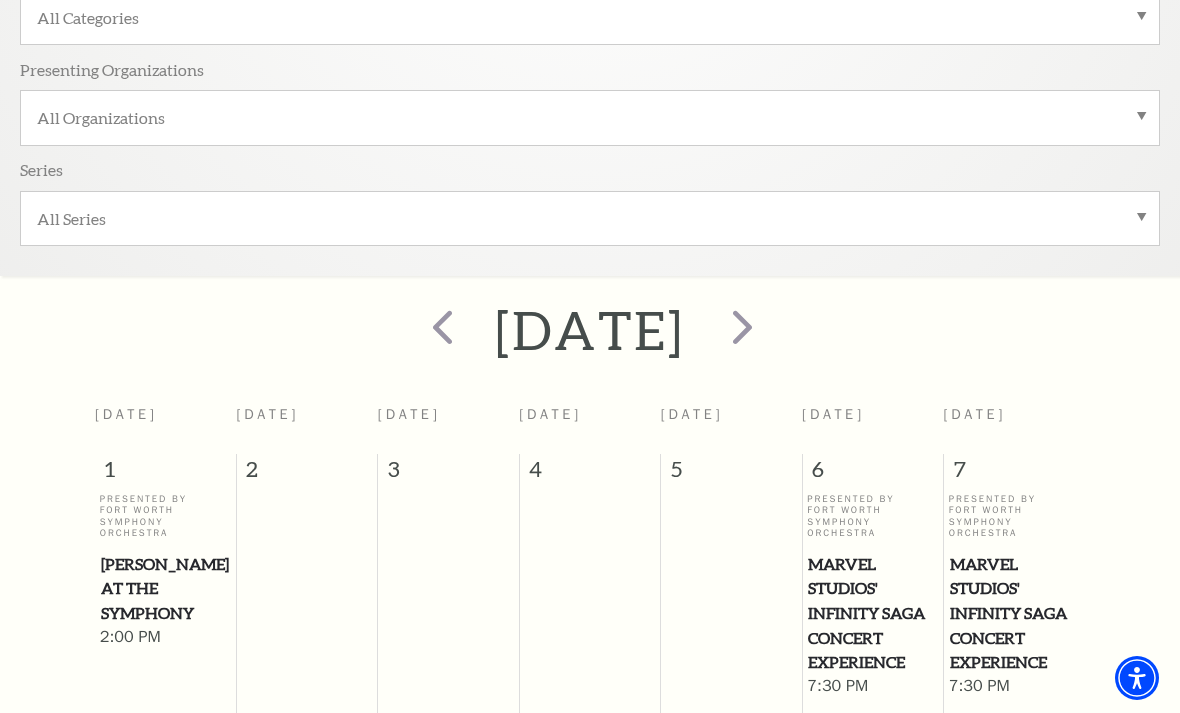 scroll, scrollTop: 503, scrollLeft: 0, axis: vertical 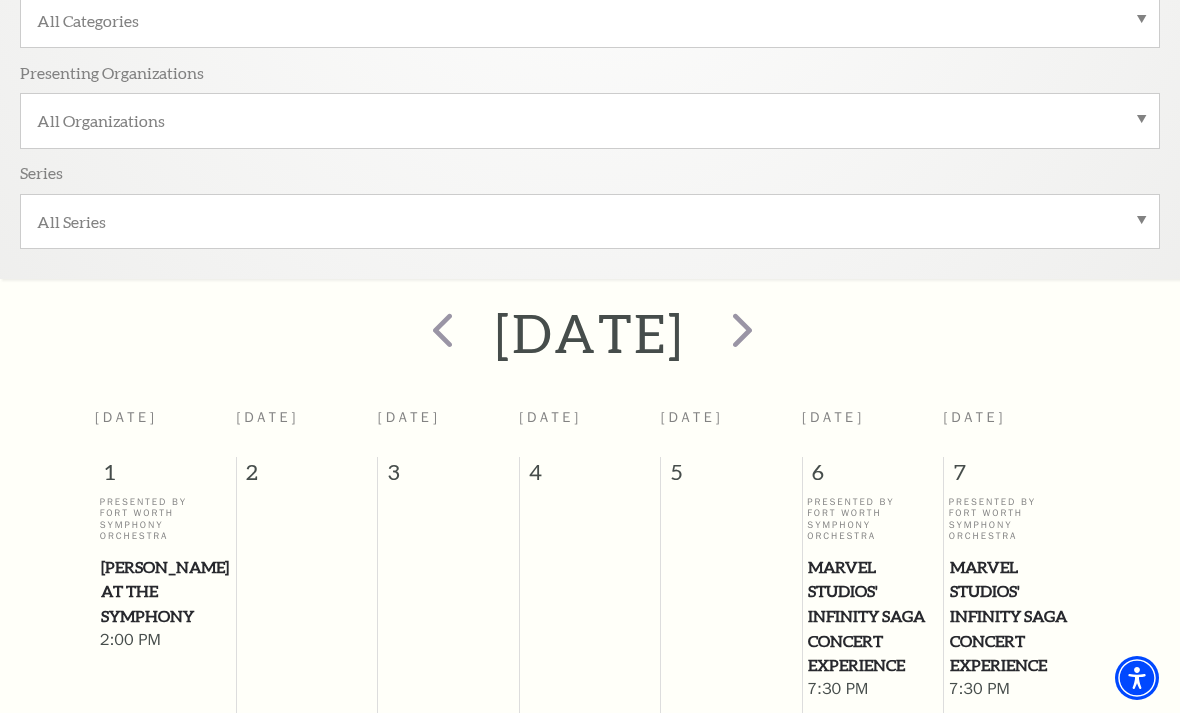 click at bounding box center [742, 329] 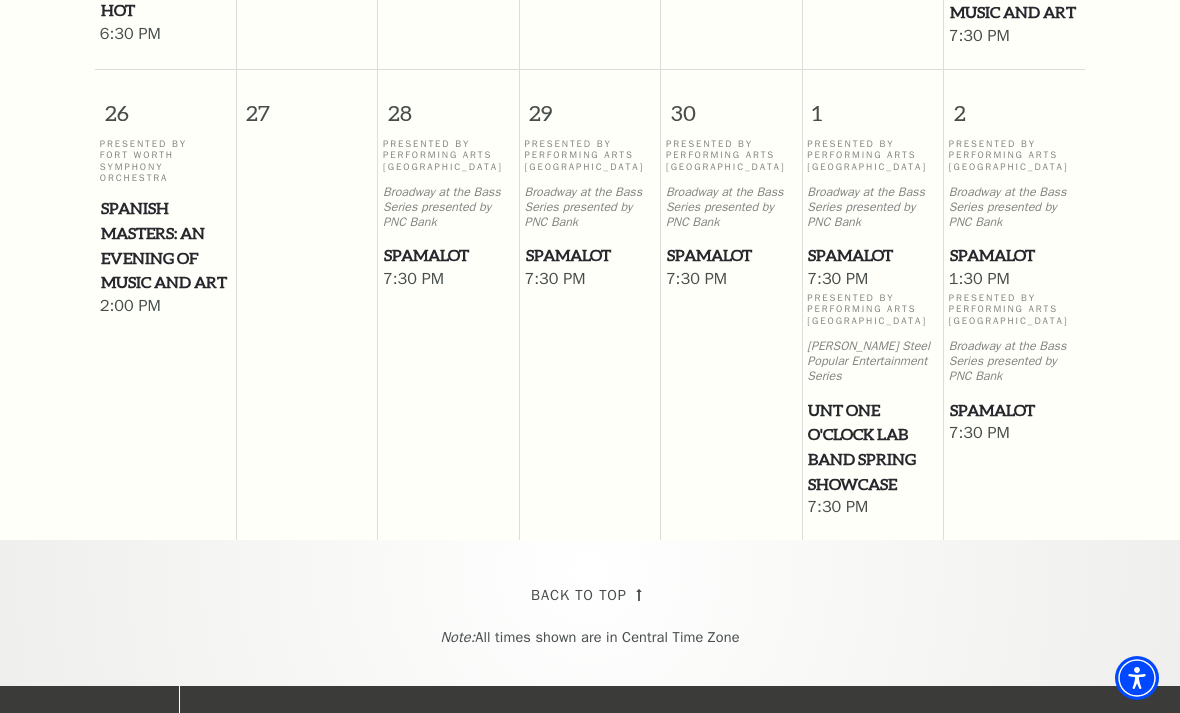 scroll, scrollTop: 2397, scrollLeft: 0, axis: vertical 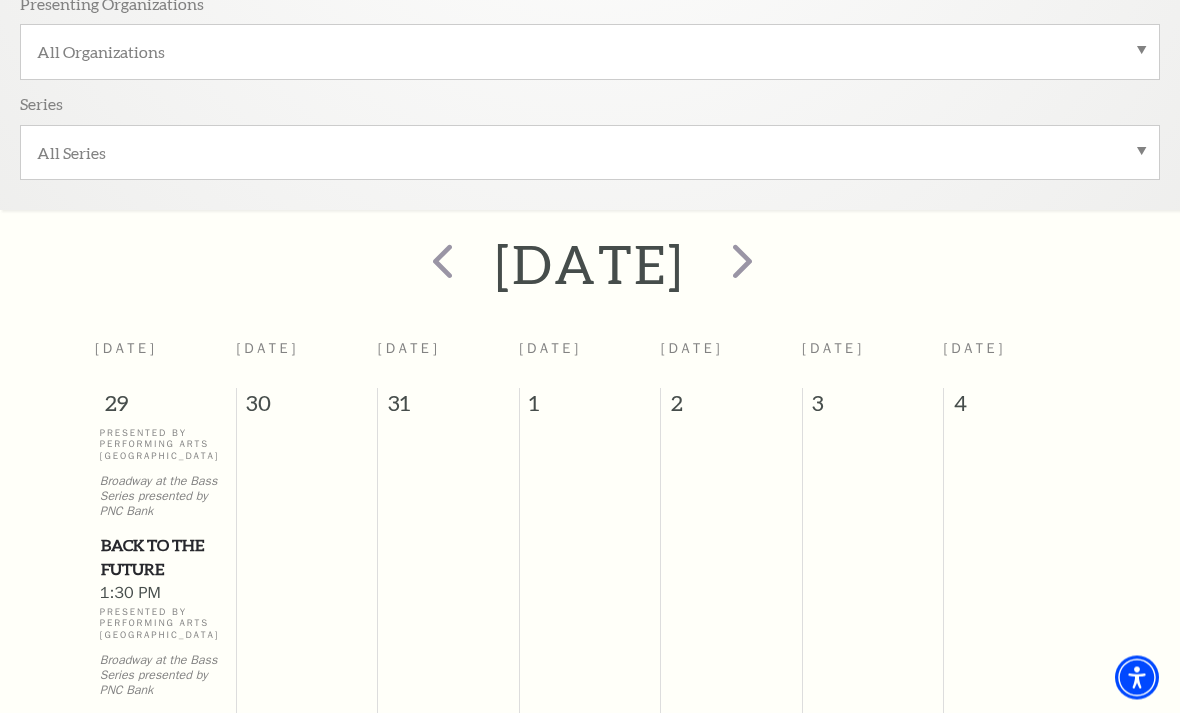 click at bounding box center [742, 261] 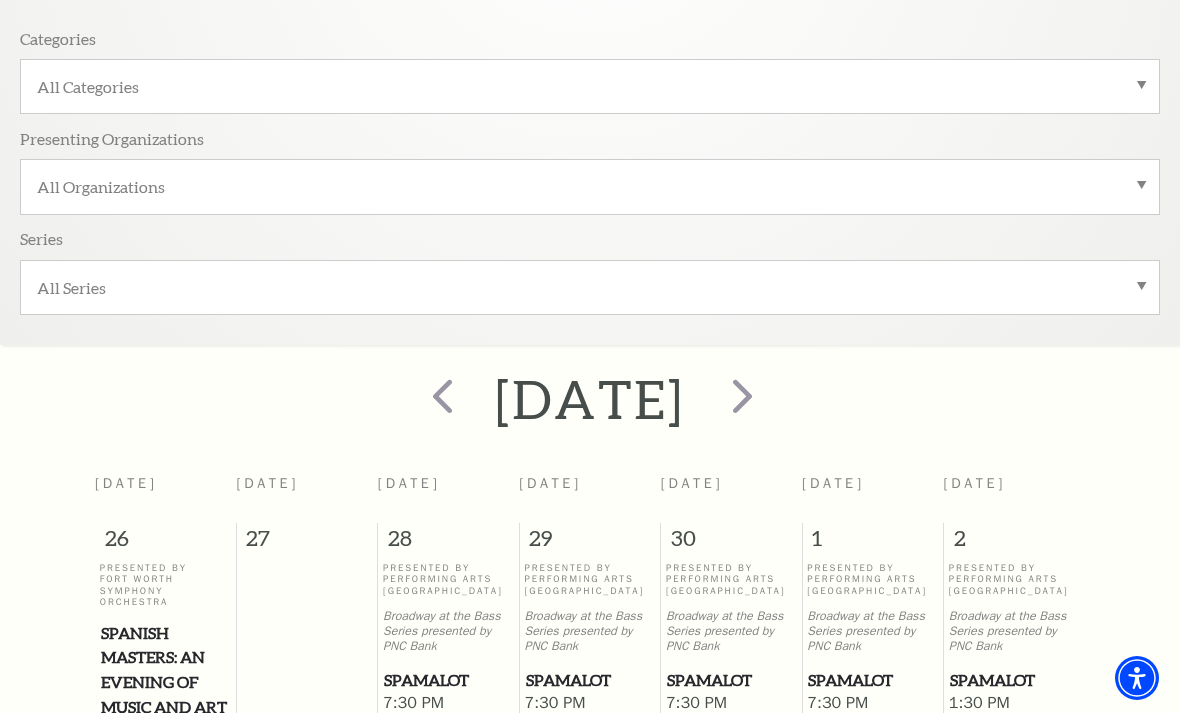 scroll, scrollTop: 431, scrollLeft: 0, axis: vertical 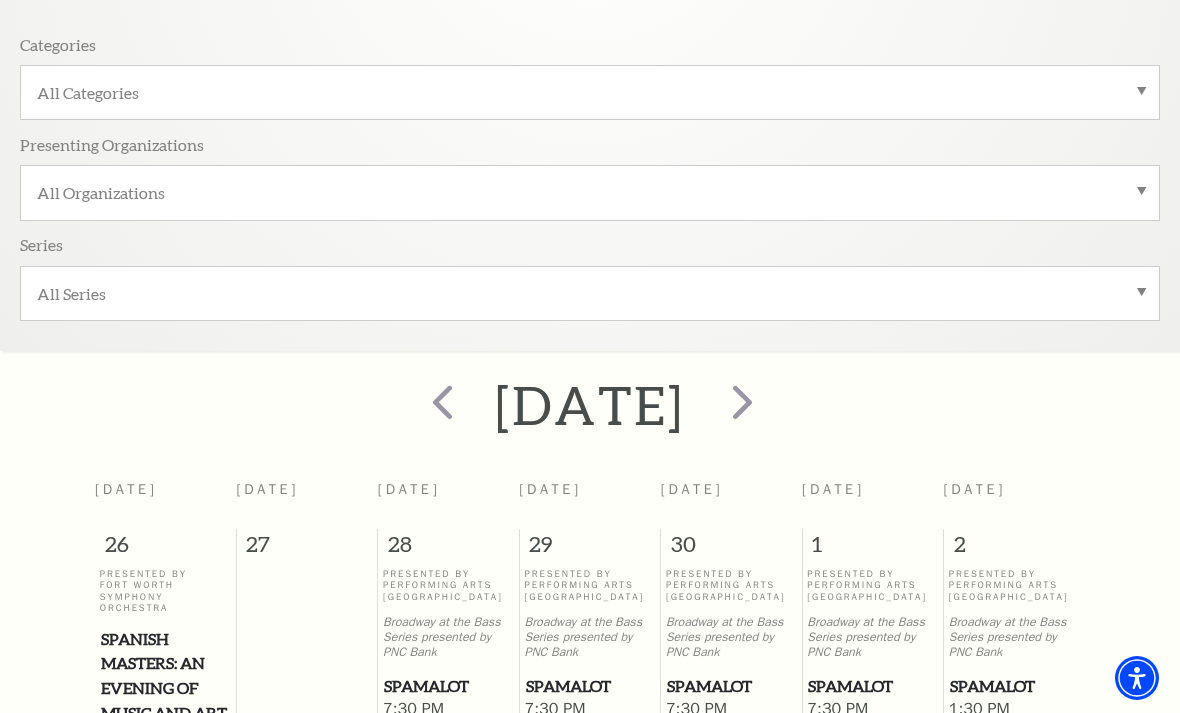 click at bounding box center [742, 401] 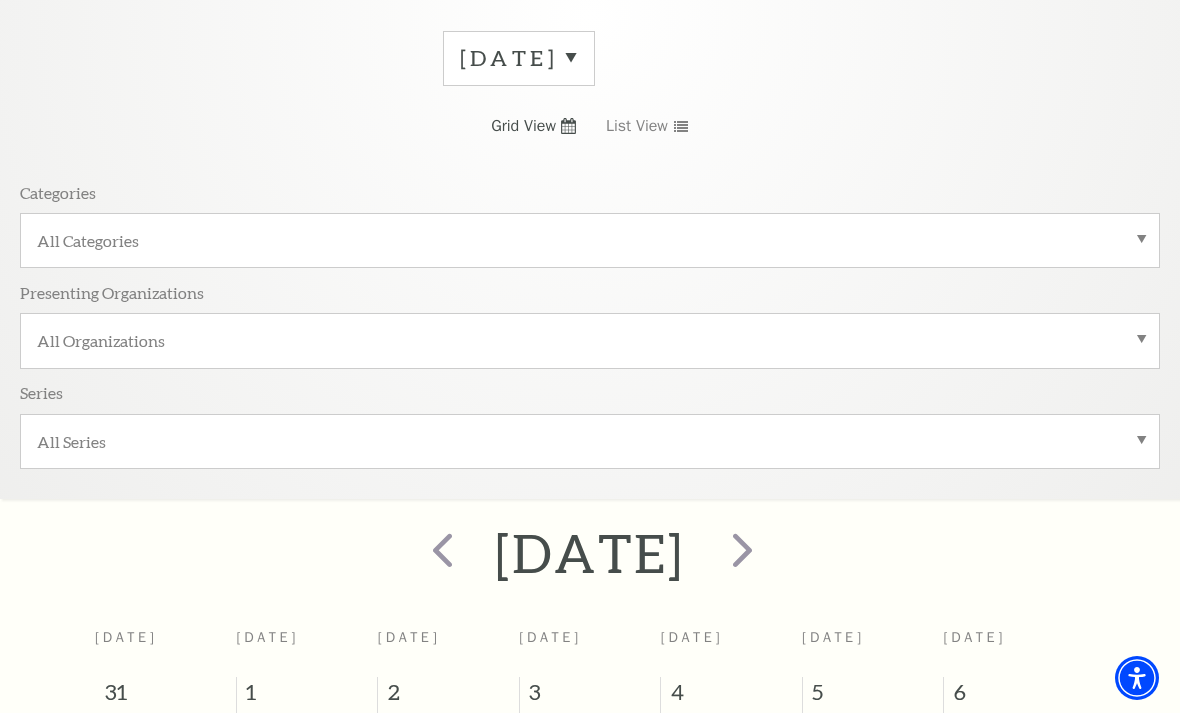 scroll, scrollTop: 303, scrollLeft: 0, axis: vertical 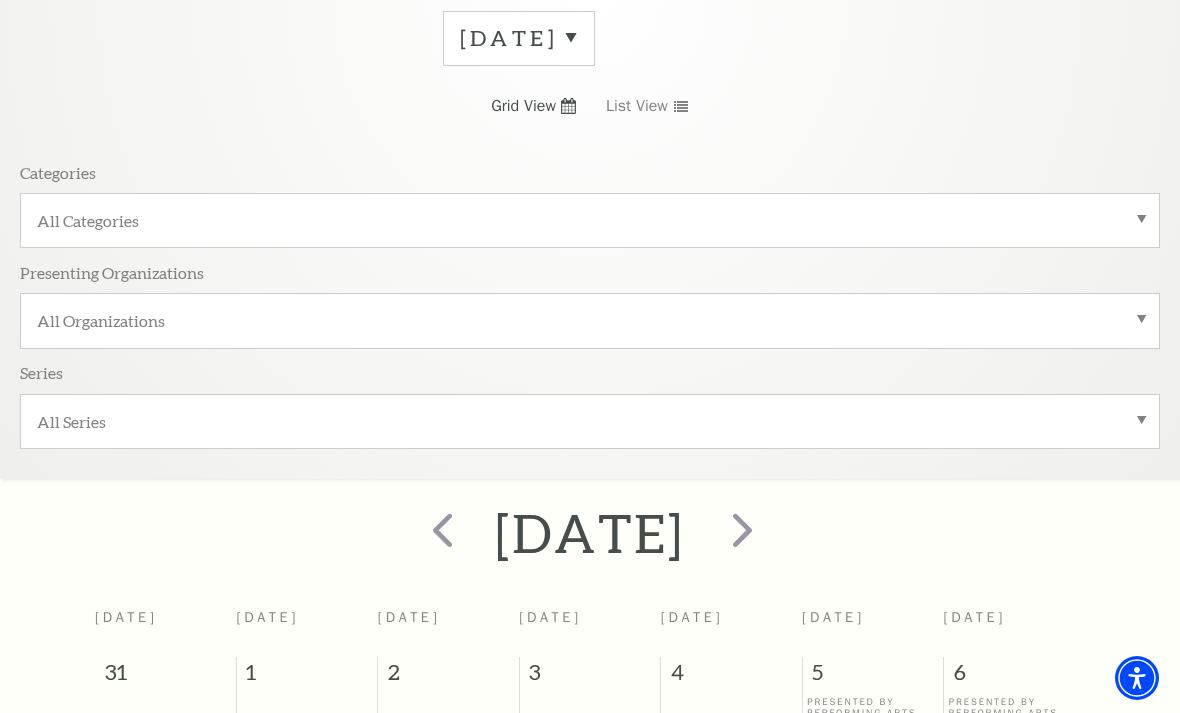 click at bounding box center [742, 529] 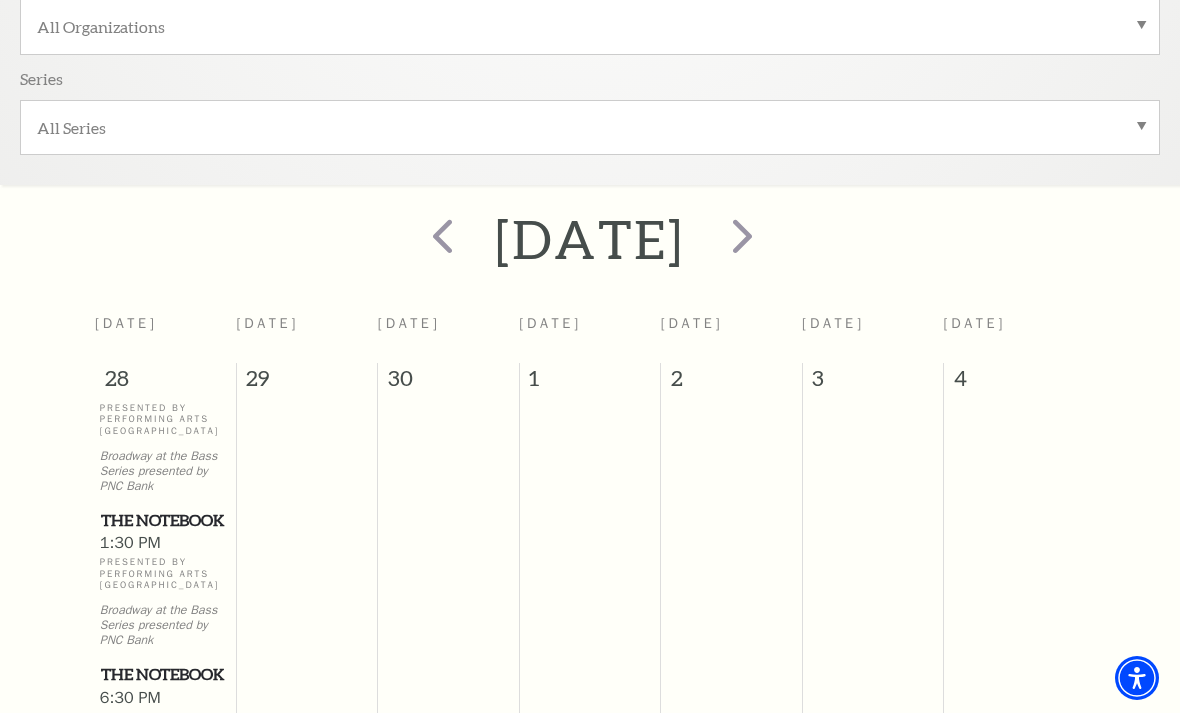 scroll, scrollTop: 598, scrollLeft: 0, axis: vertical 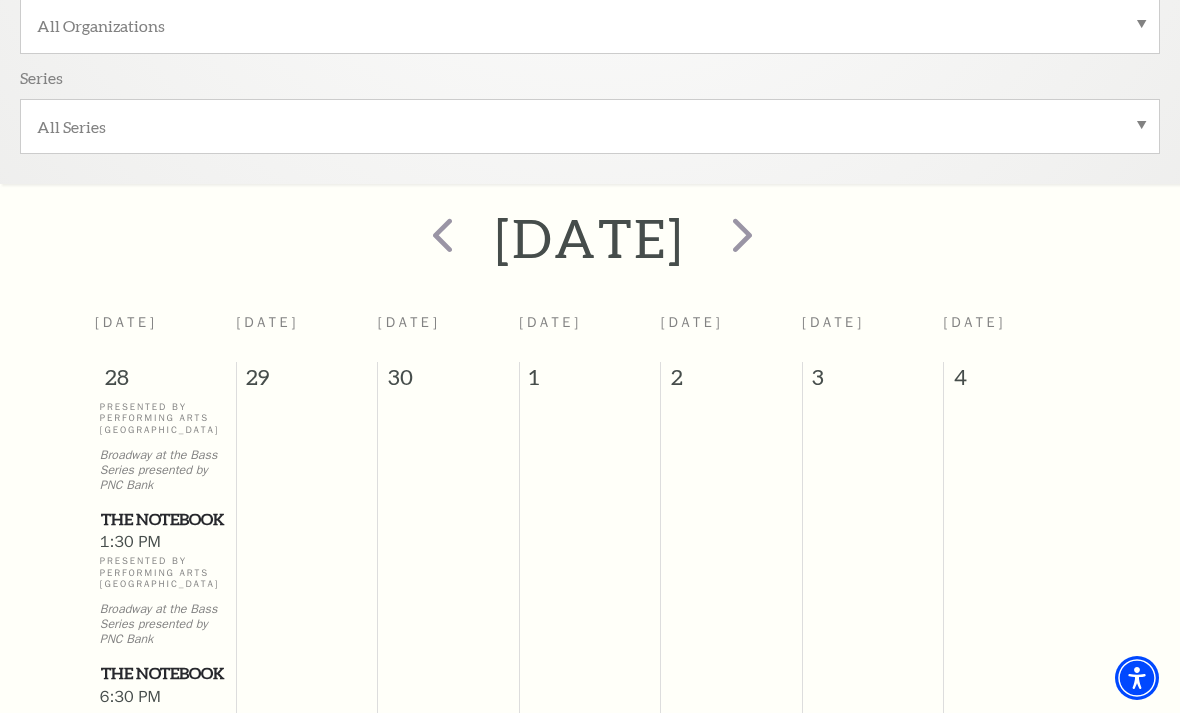 click at bounding box center [742, 234] 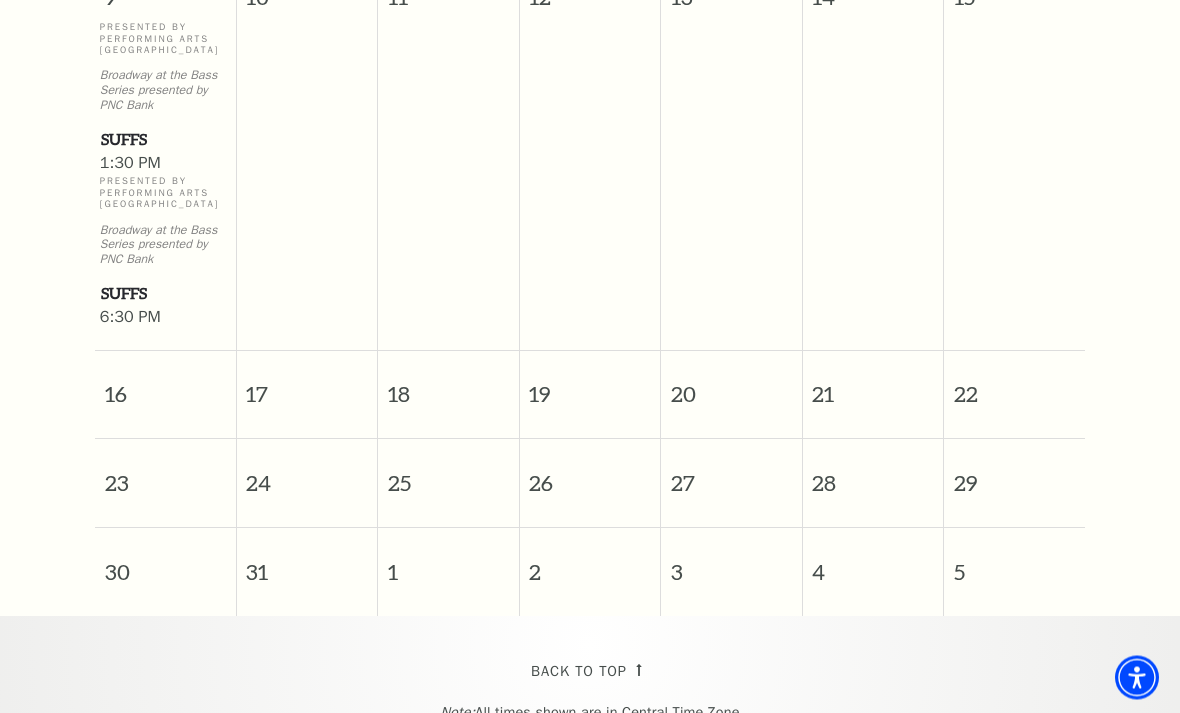 scroll, scrollTop: 1769, scrollLeft: 0, axis: vertical 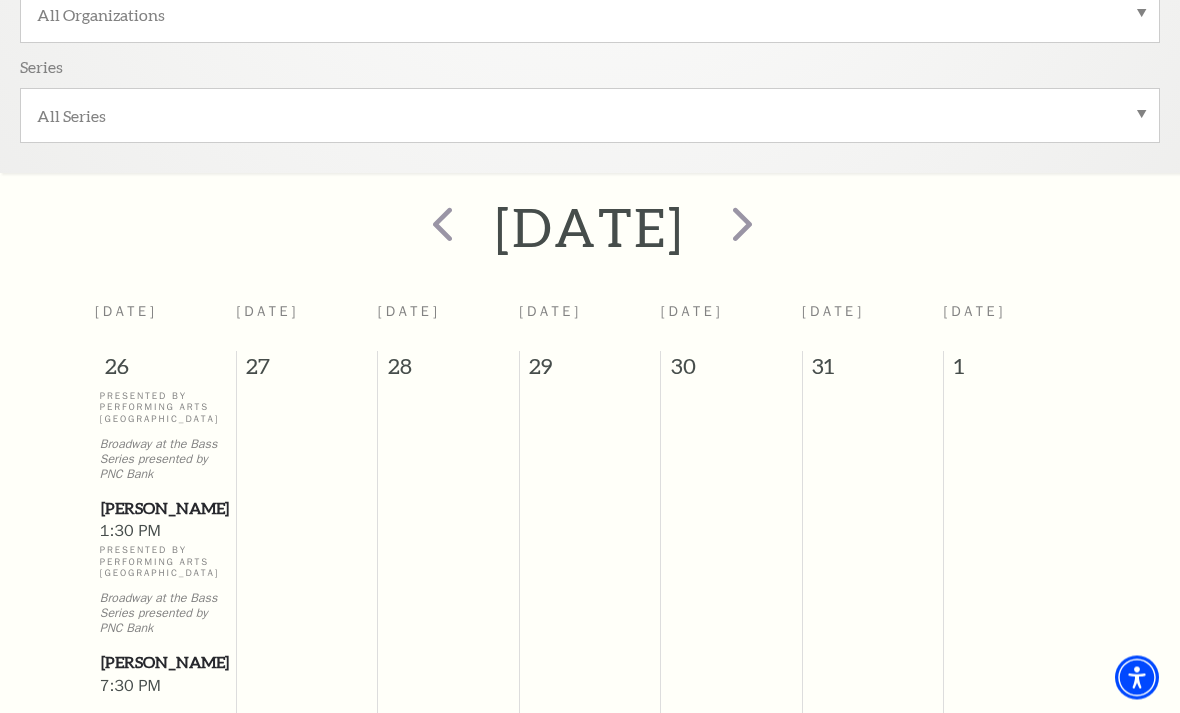 click at bounding box center [442, 224] 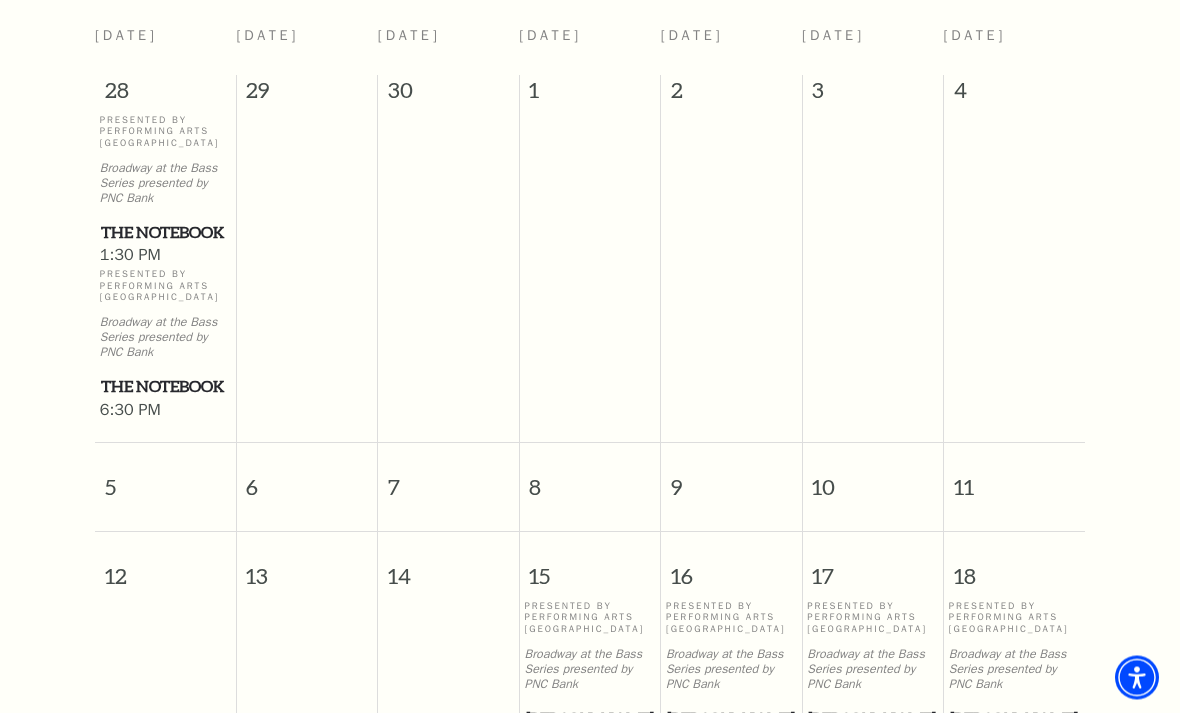 scroll, scrollTop: 873, scrollLeft: 0, axis: vertical 